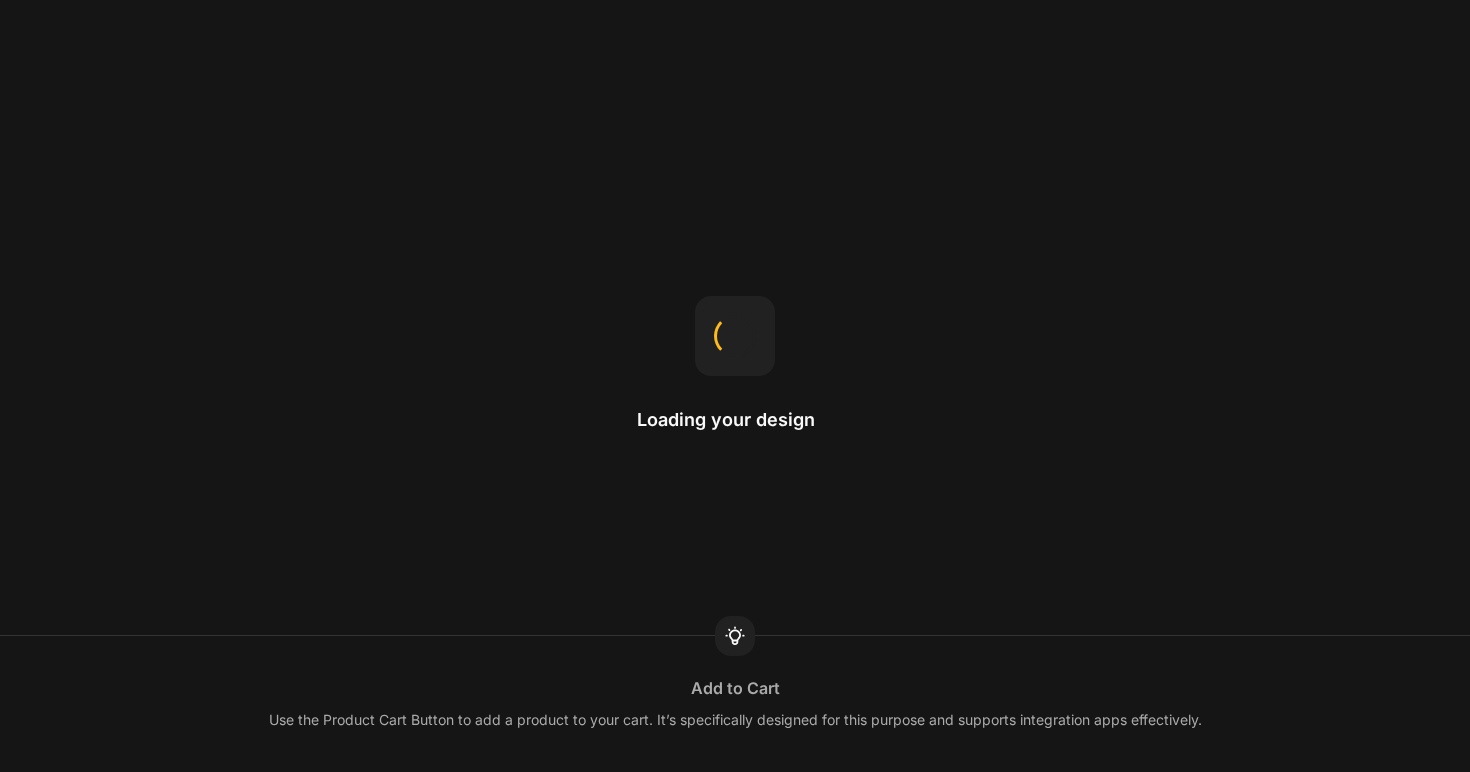 scroll, scrollTop: 0, scrollLeft: 0, axis: both 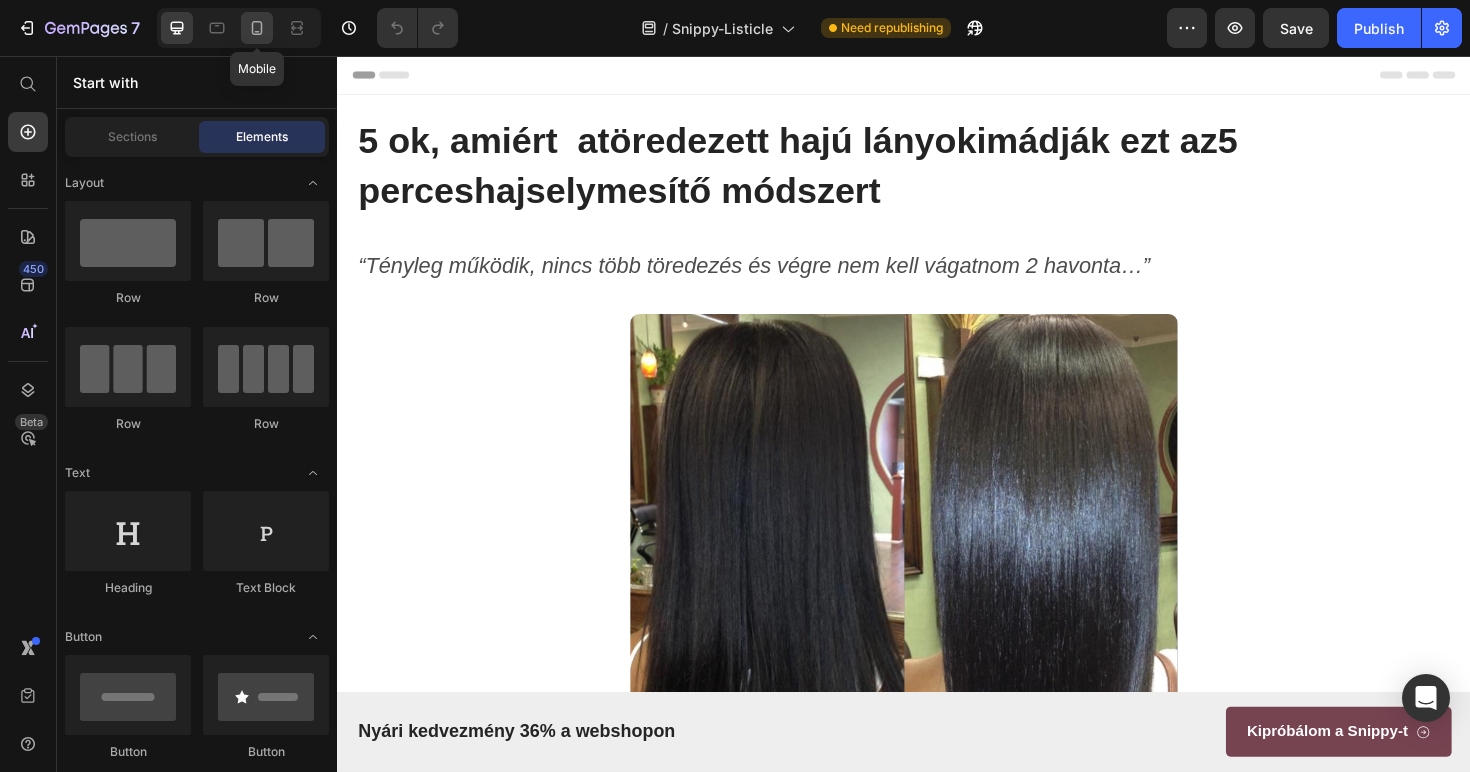click 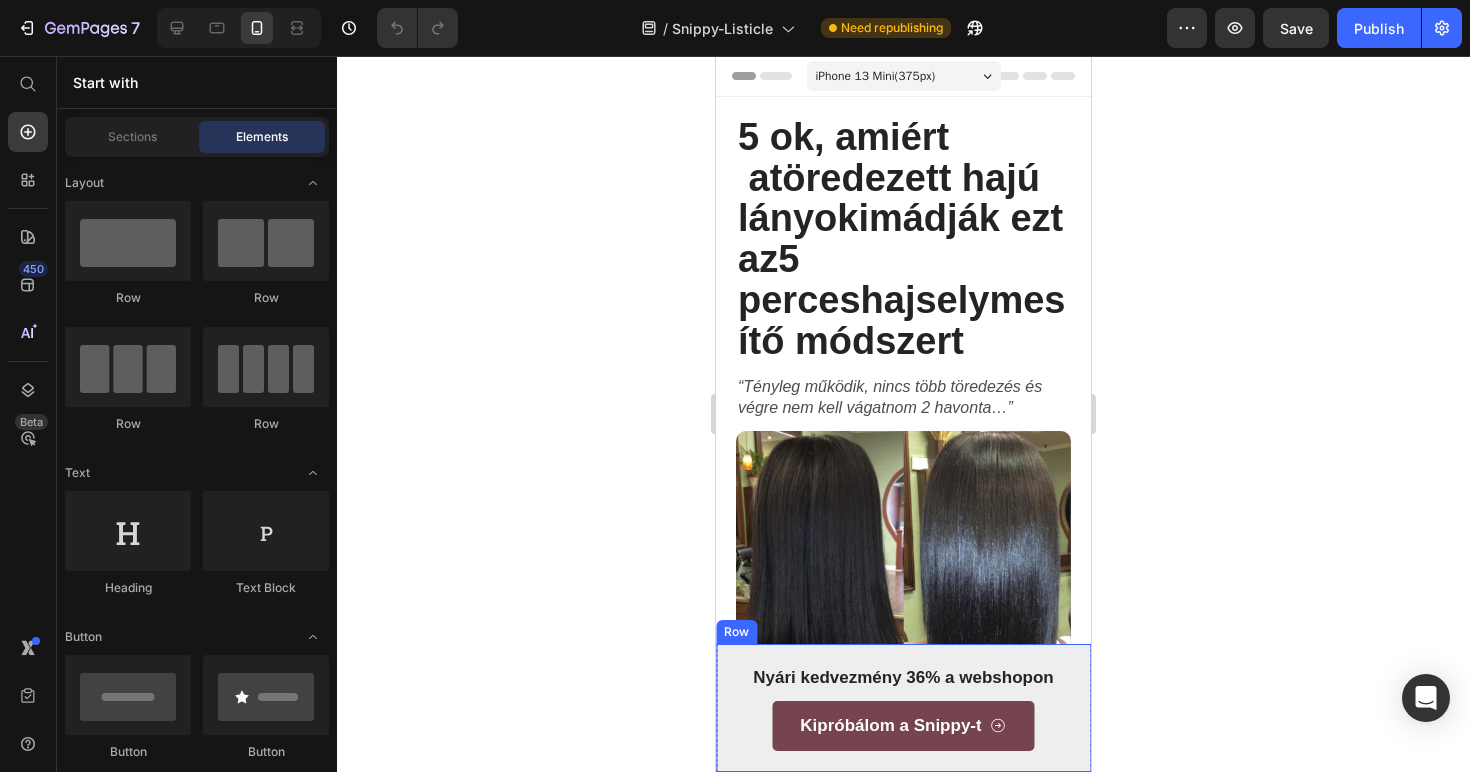click on "Kipróbálom a Snippy-t Button" at bounding box center (903, 726) 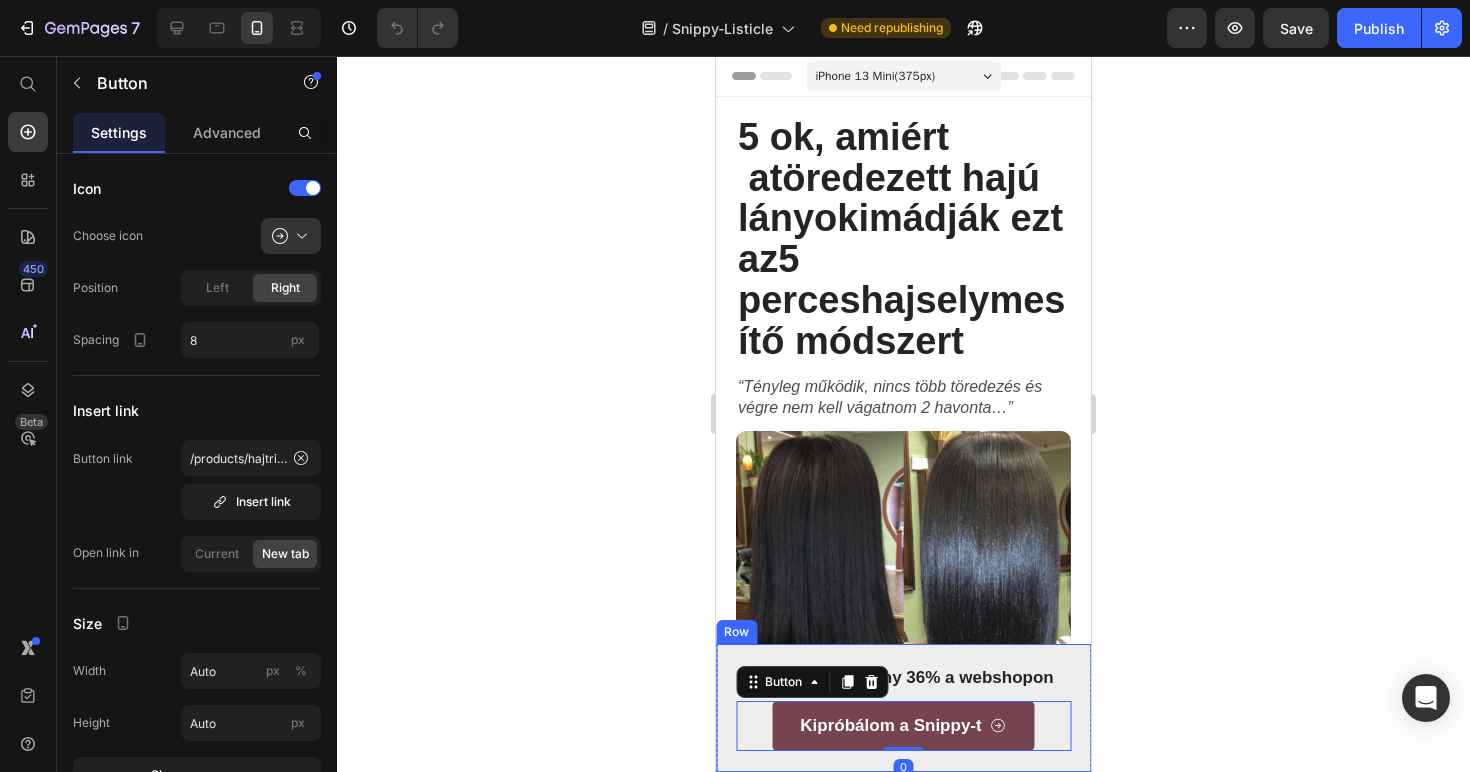 click on "Nyári kedvezmény 36% a webshopon Text Block" at bounding box center (903, 683) 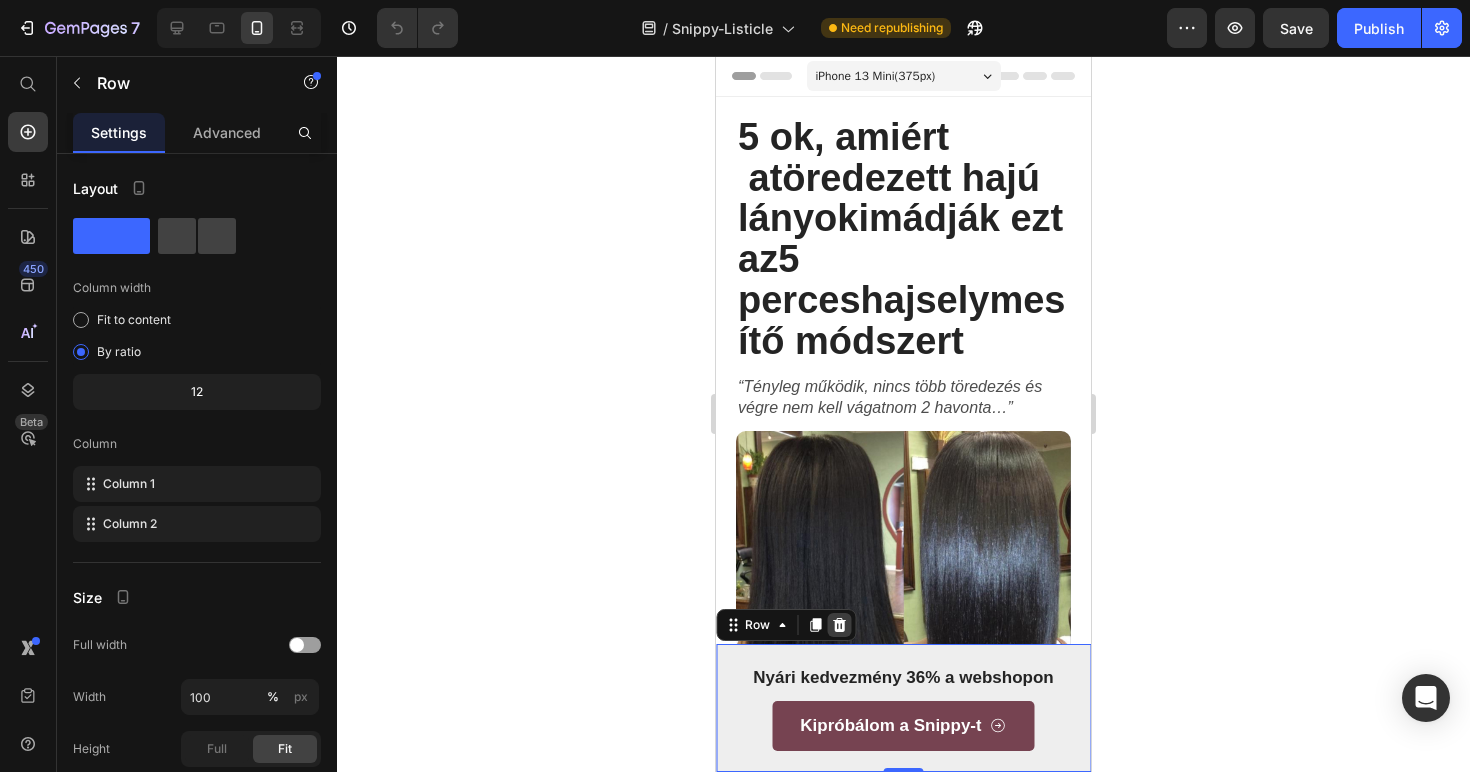 click 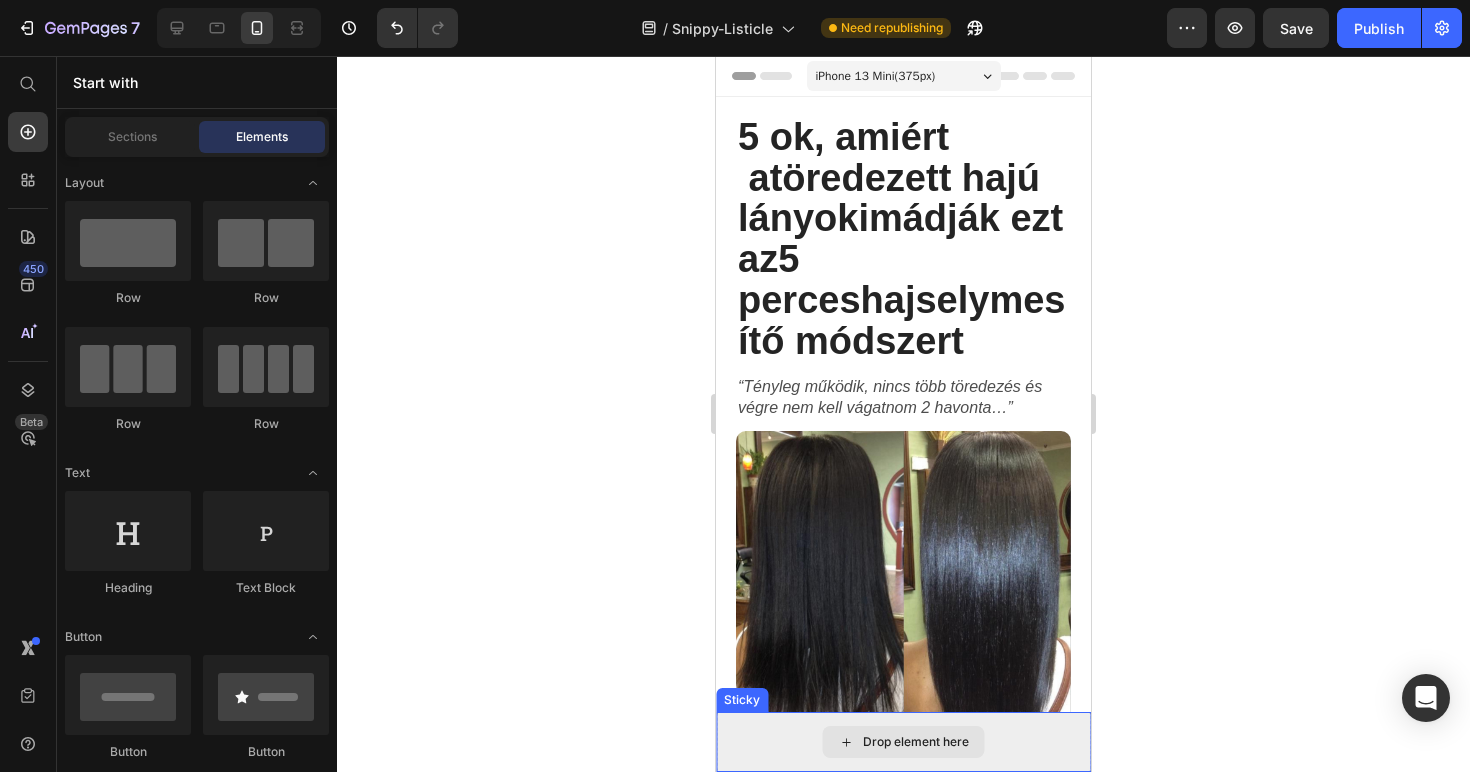 click on "Drop element here" at bounding box center (903, 742) 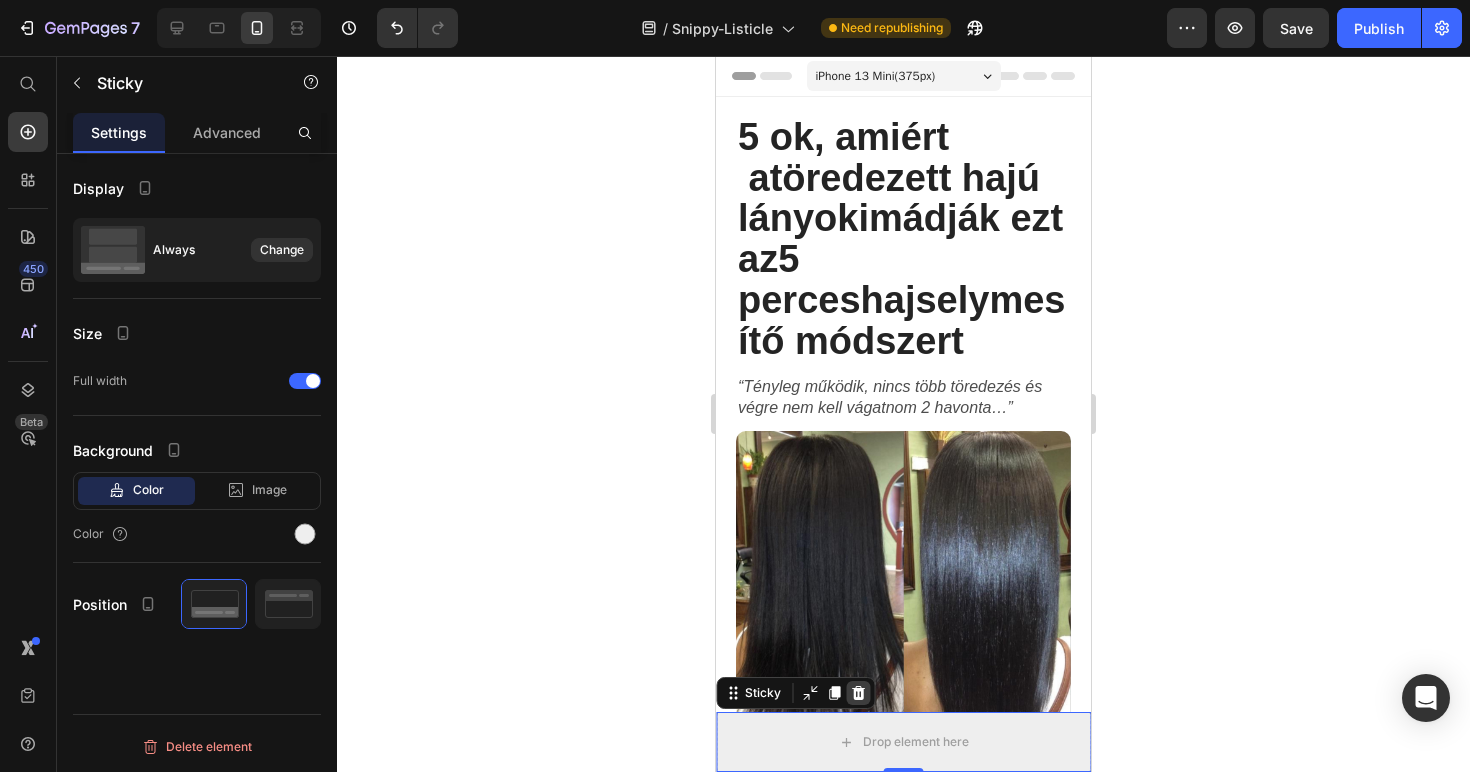 click 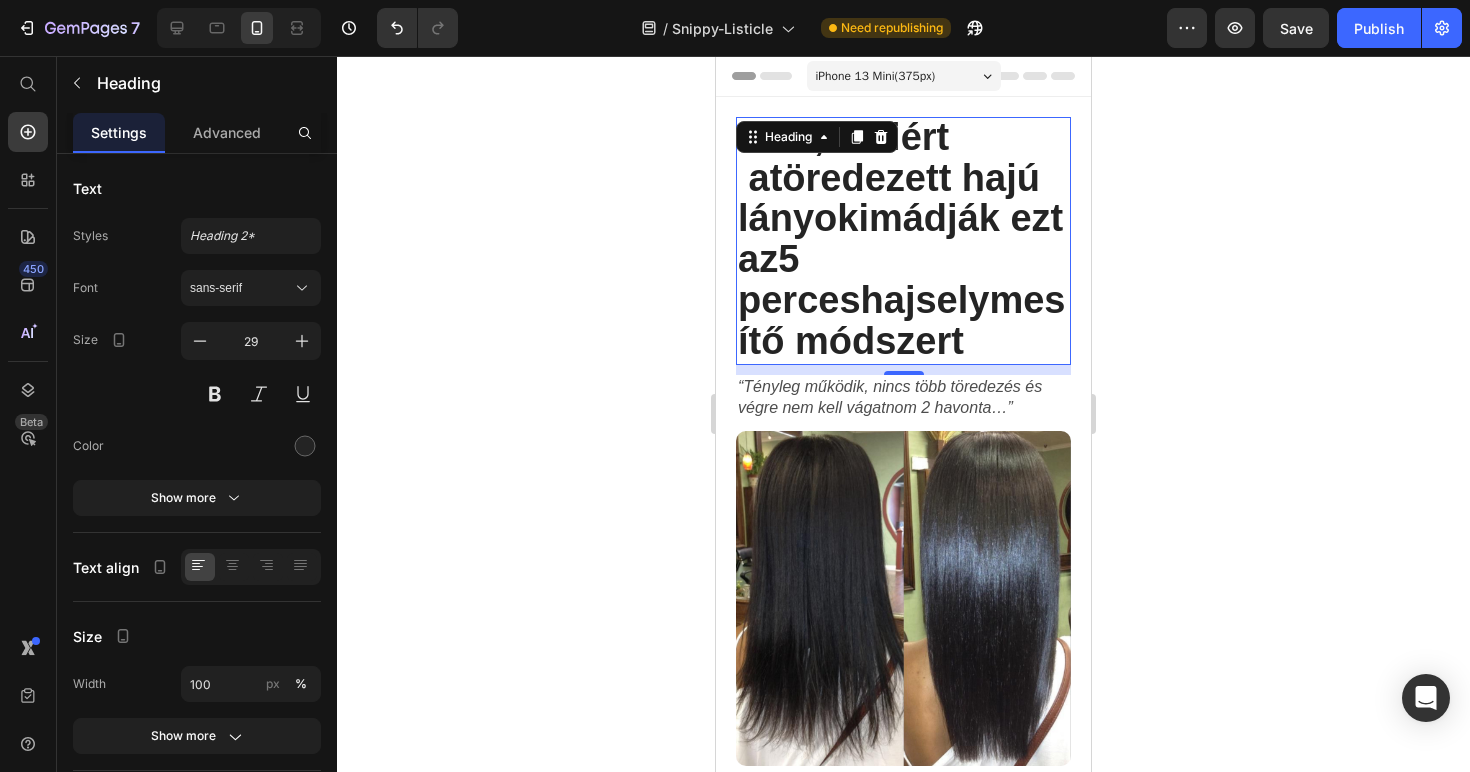 click on "5 ok, amiért  a  töredezett hajú lányok  imádják ezt az  5 perces  hajselymesítő módszert" at bounding box center [901, 239] 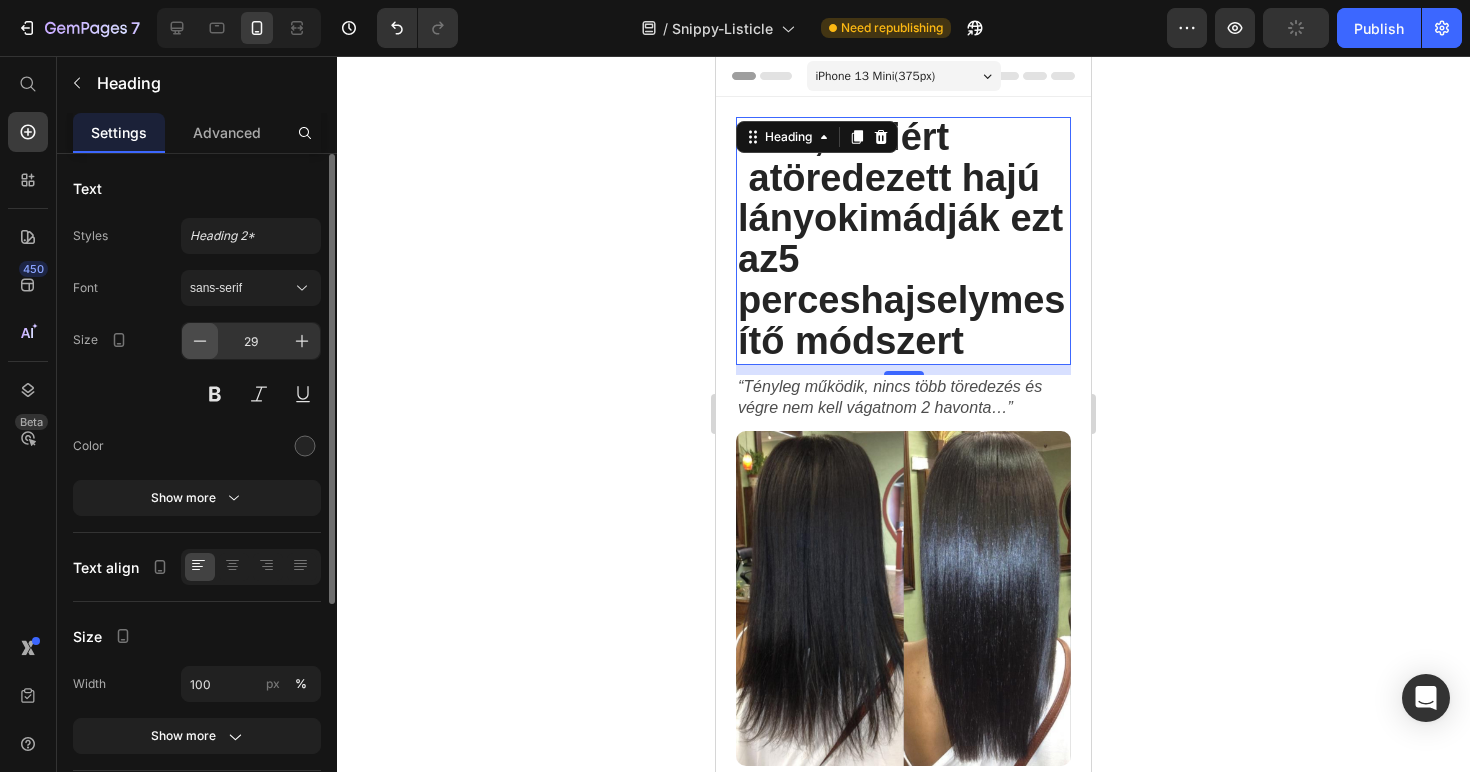 click 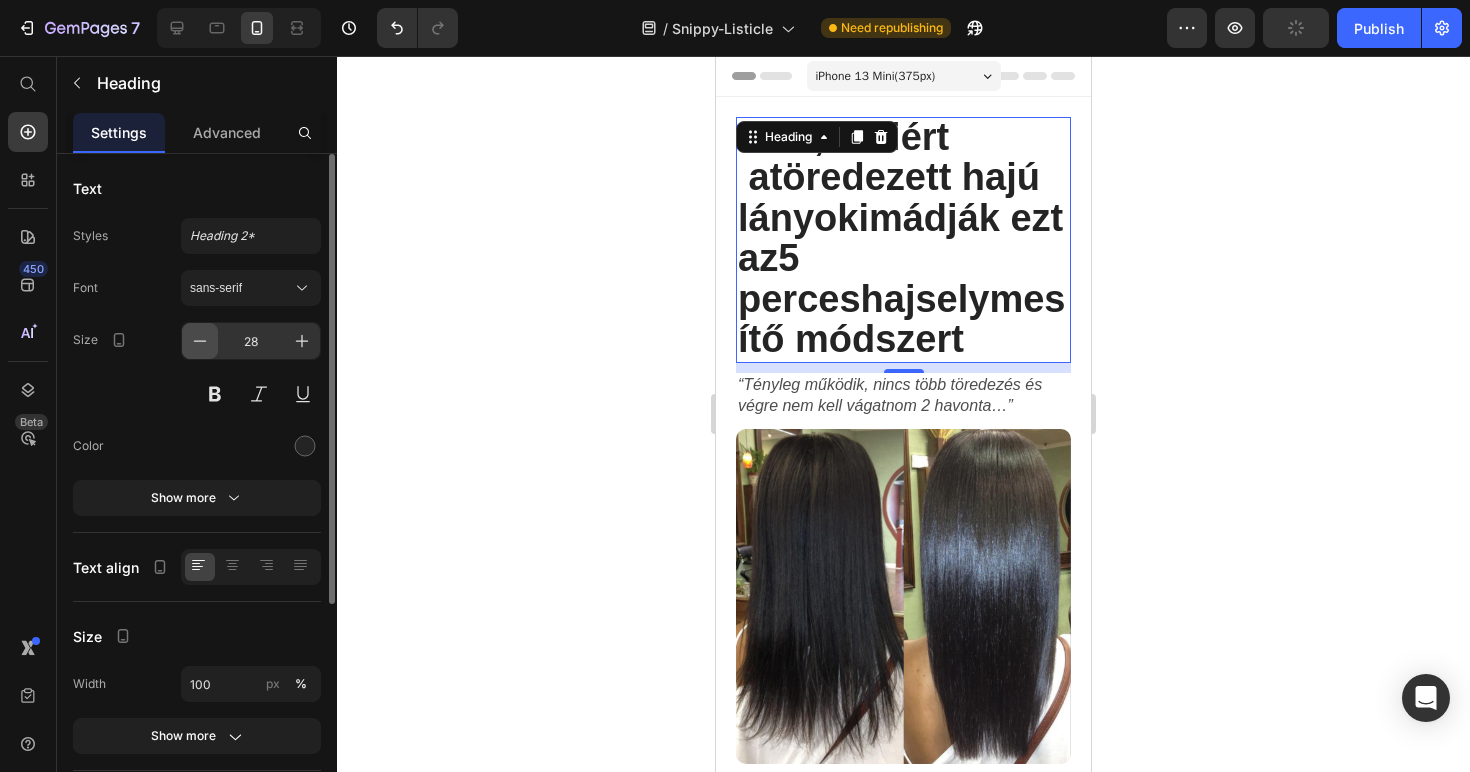click 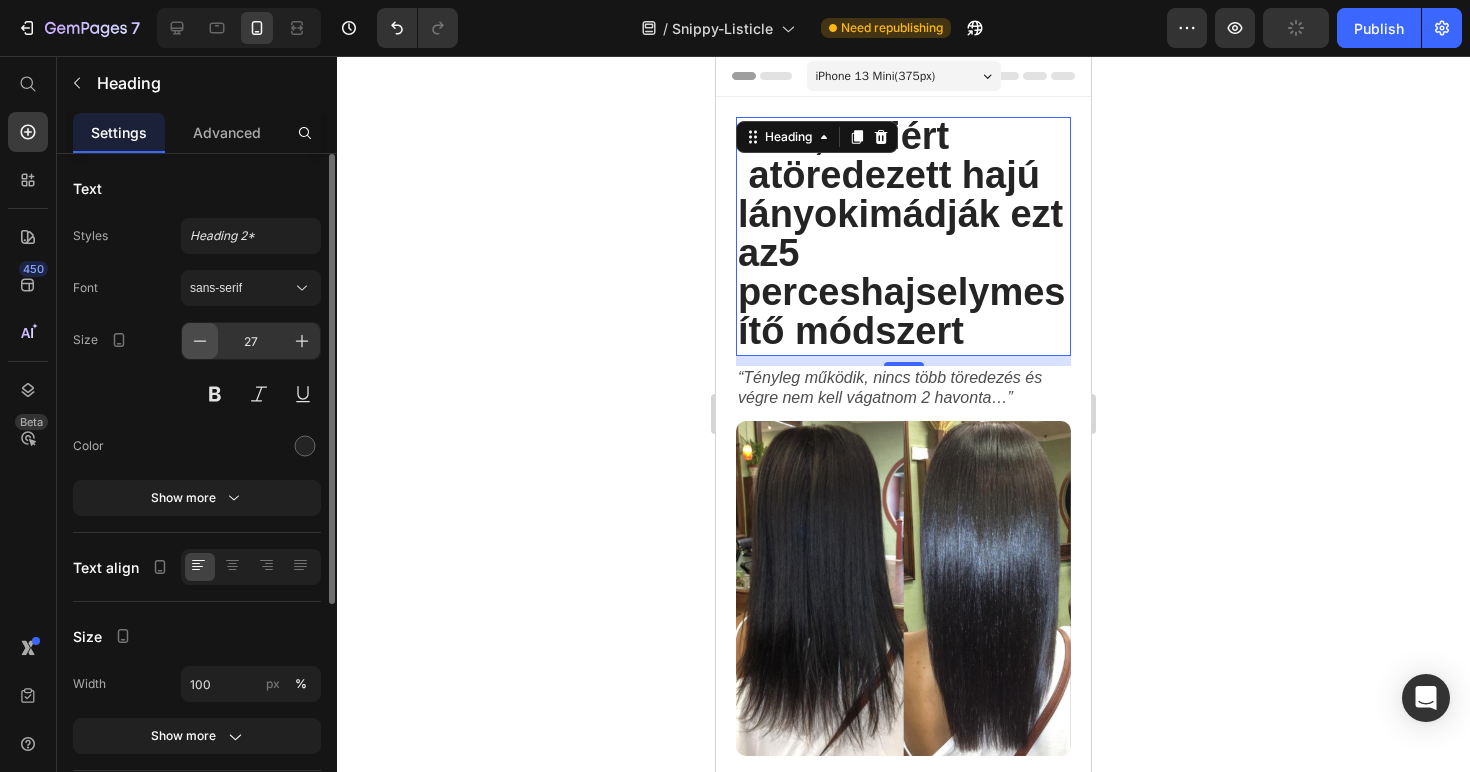 click 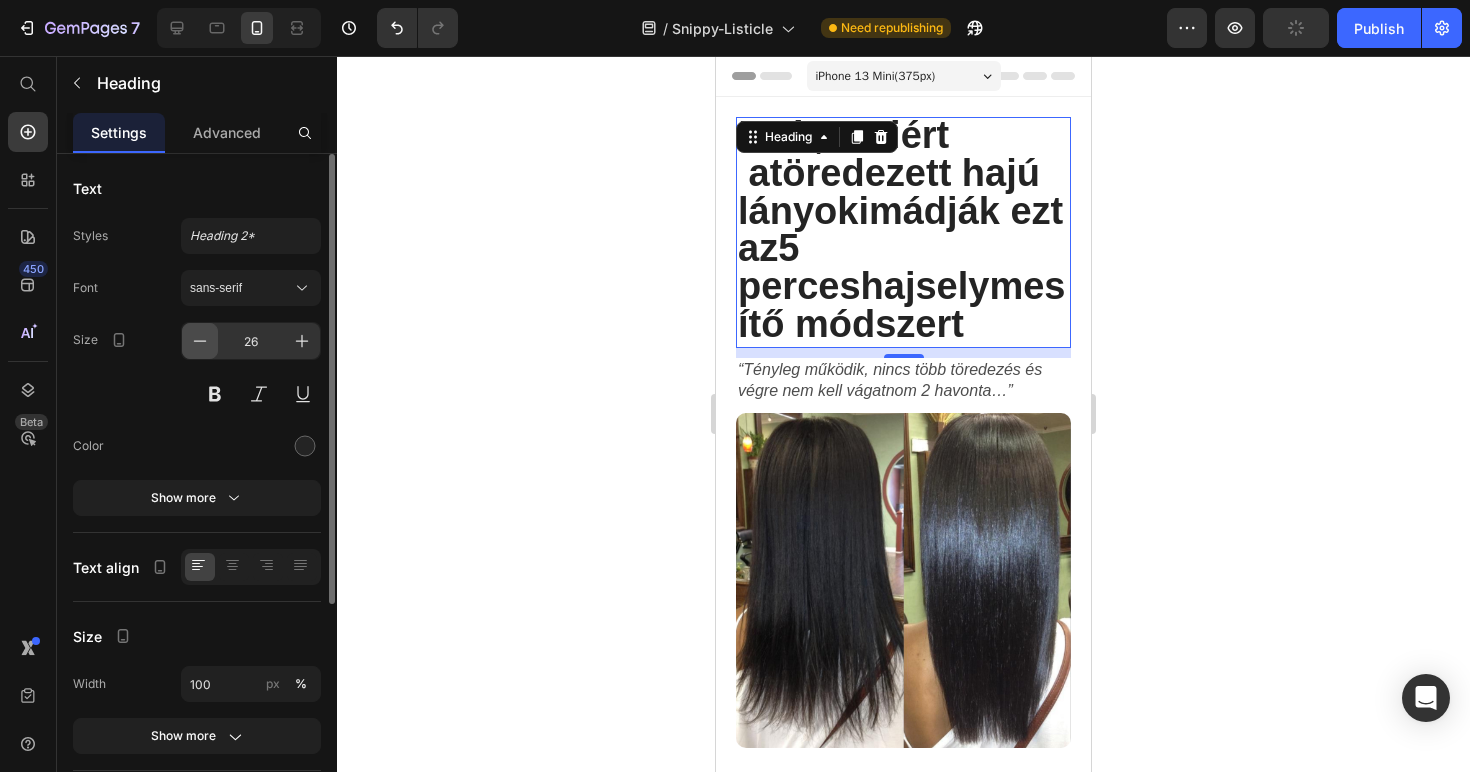 click 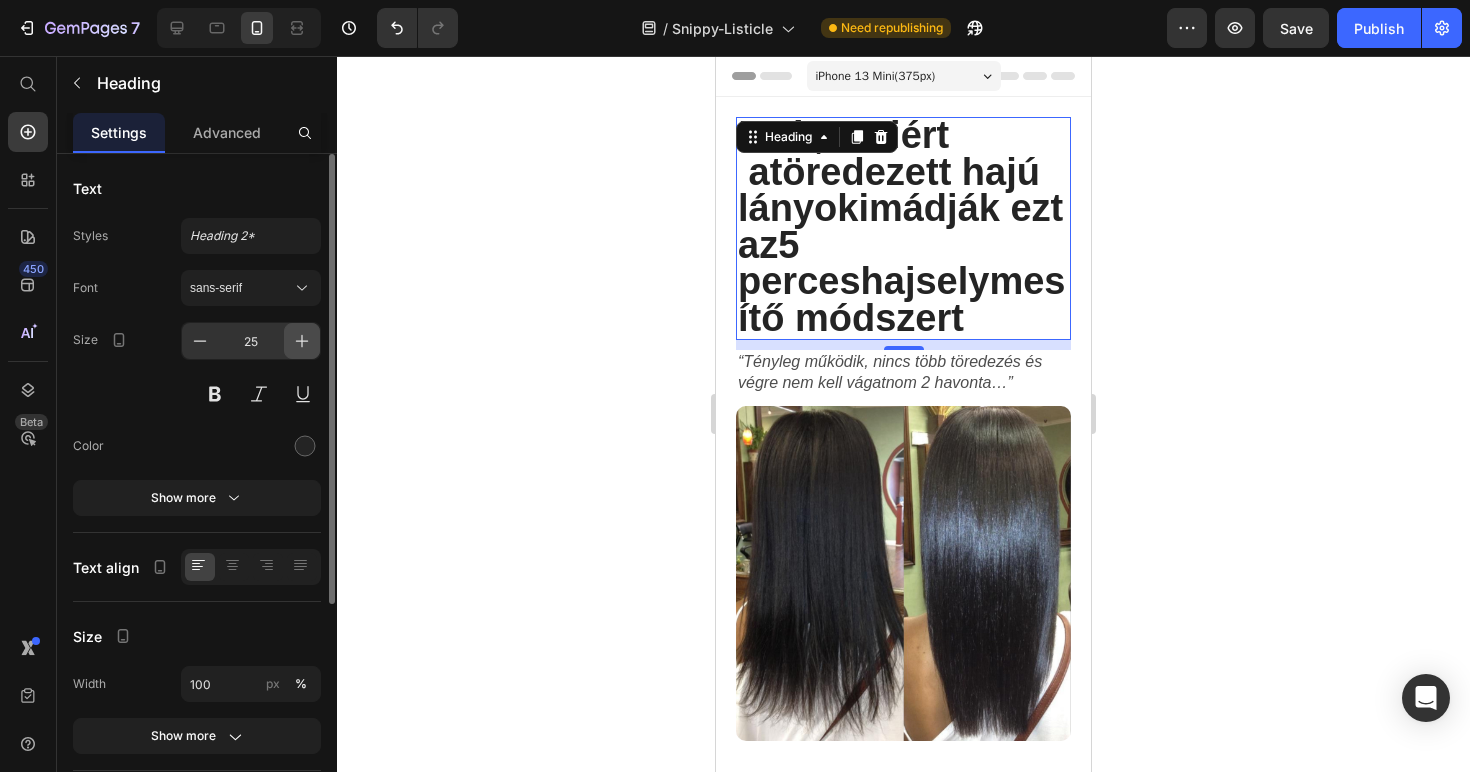 click 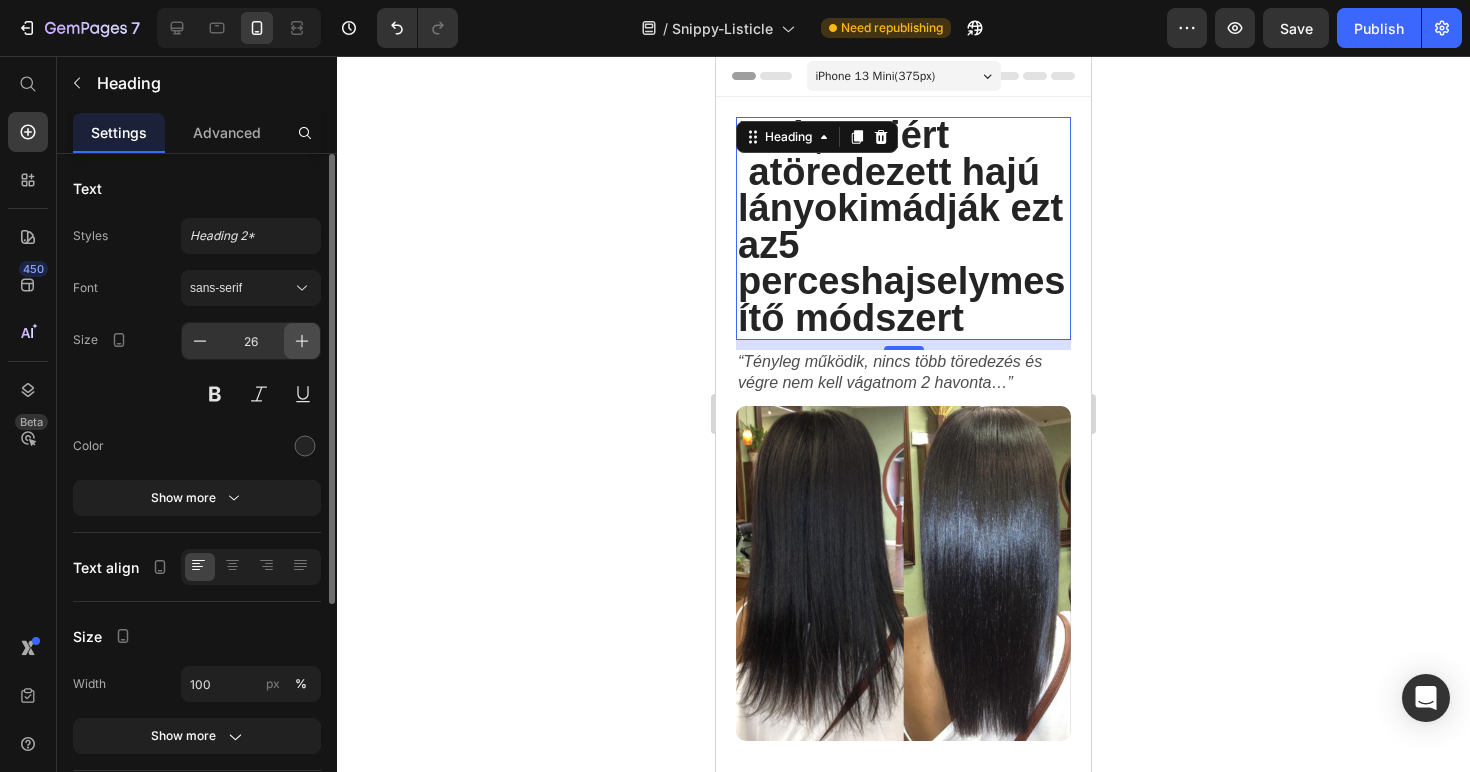 click 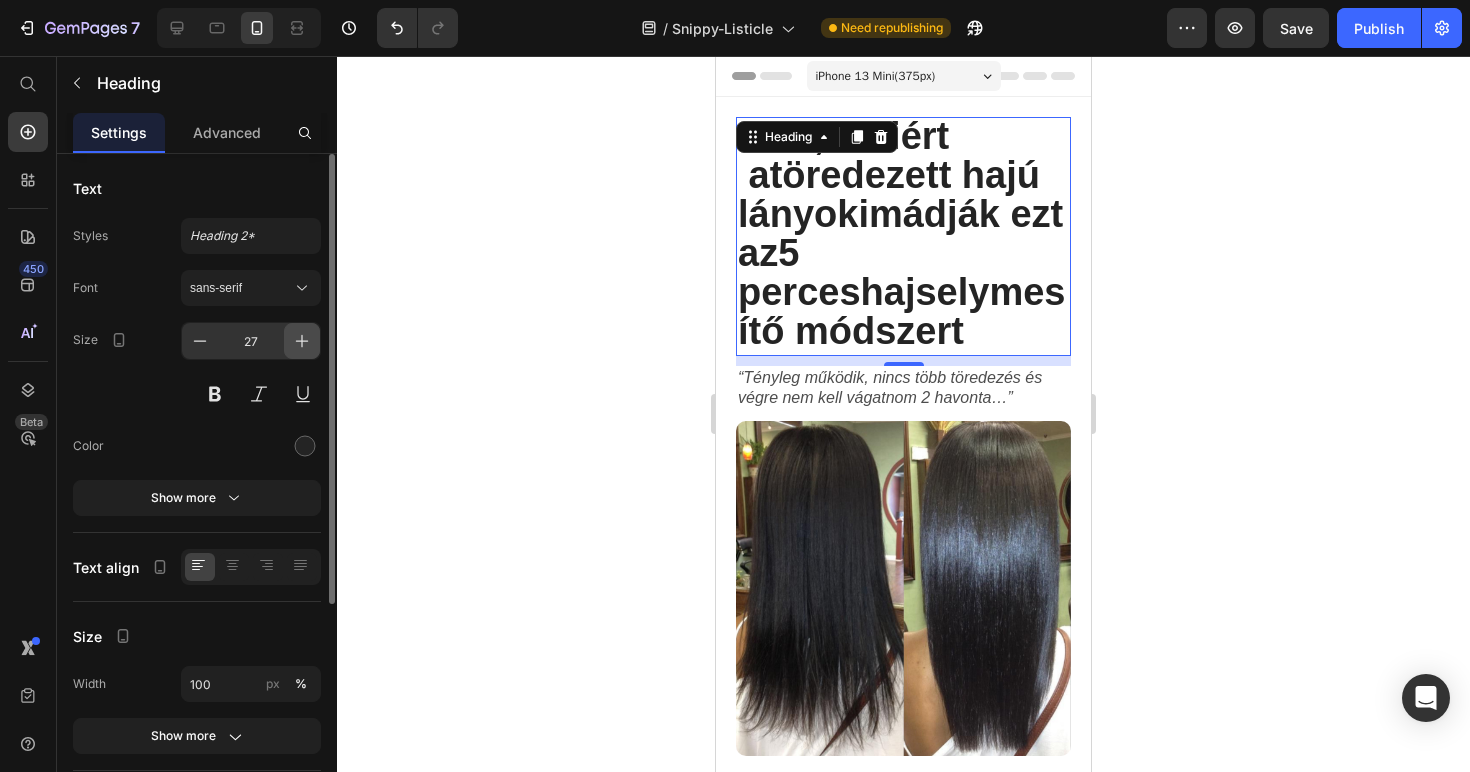 click 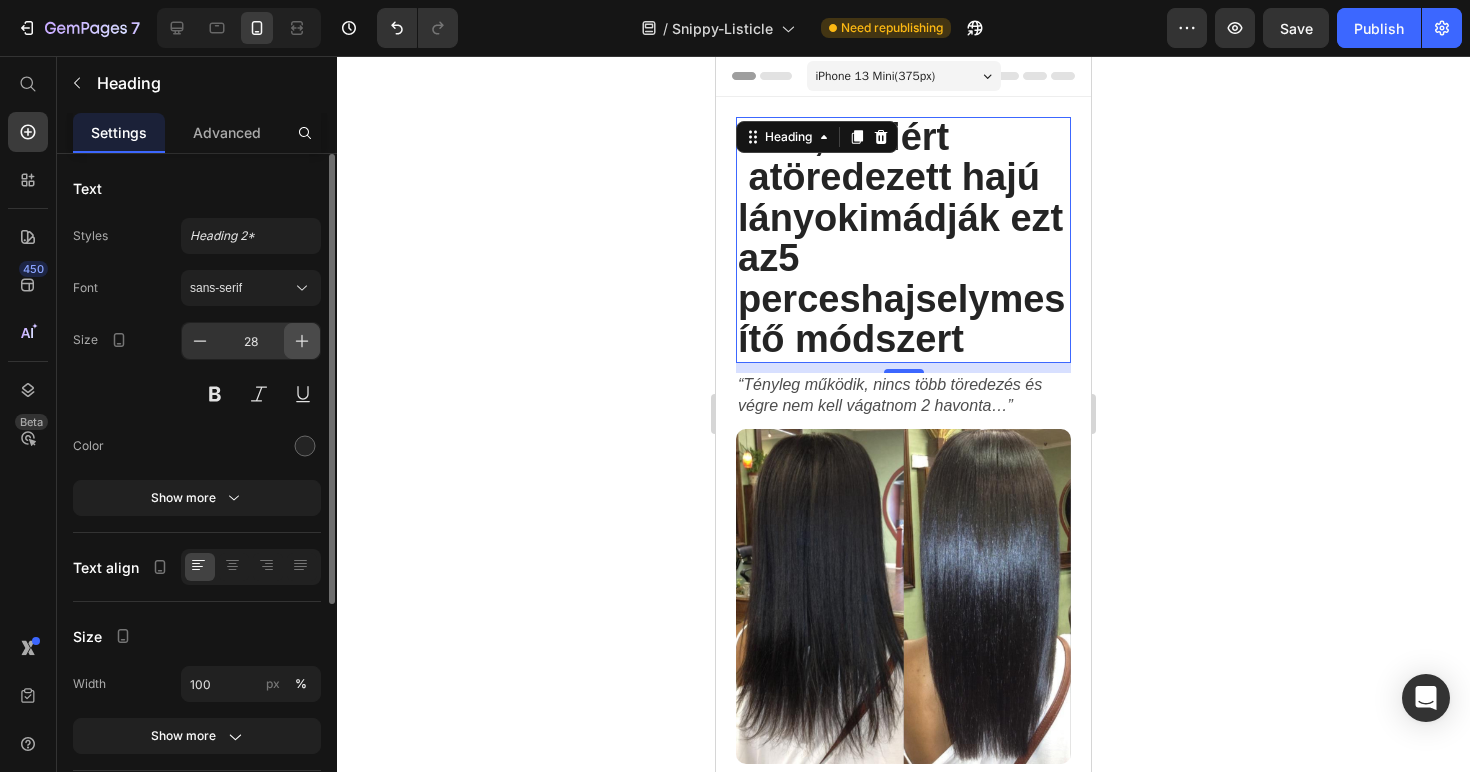 click 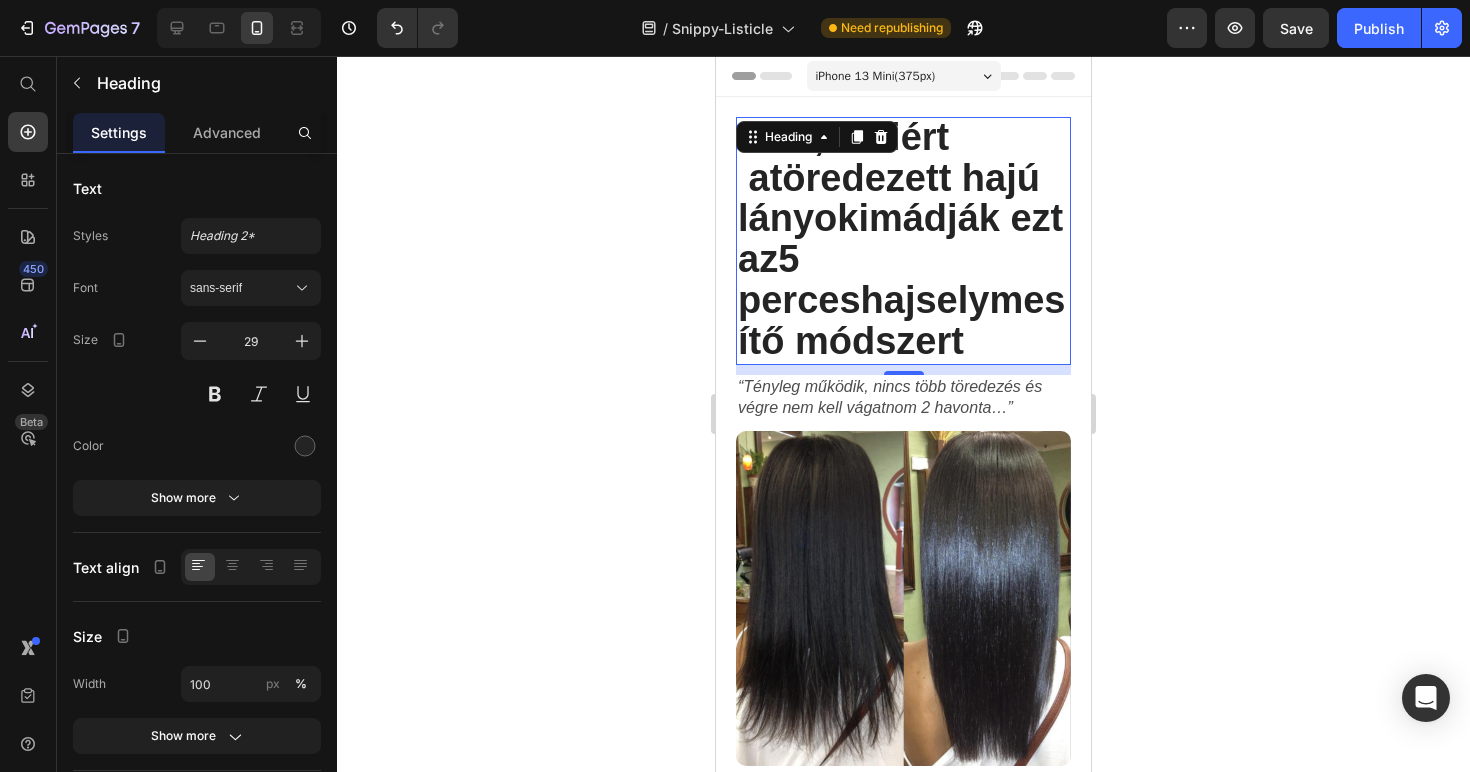 click on "5 perces" at bounding box center (799, 279) 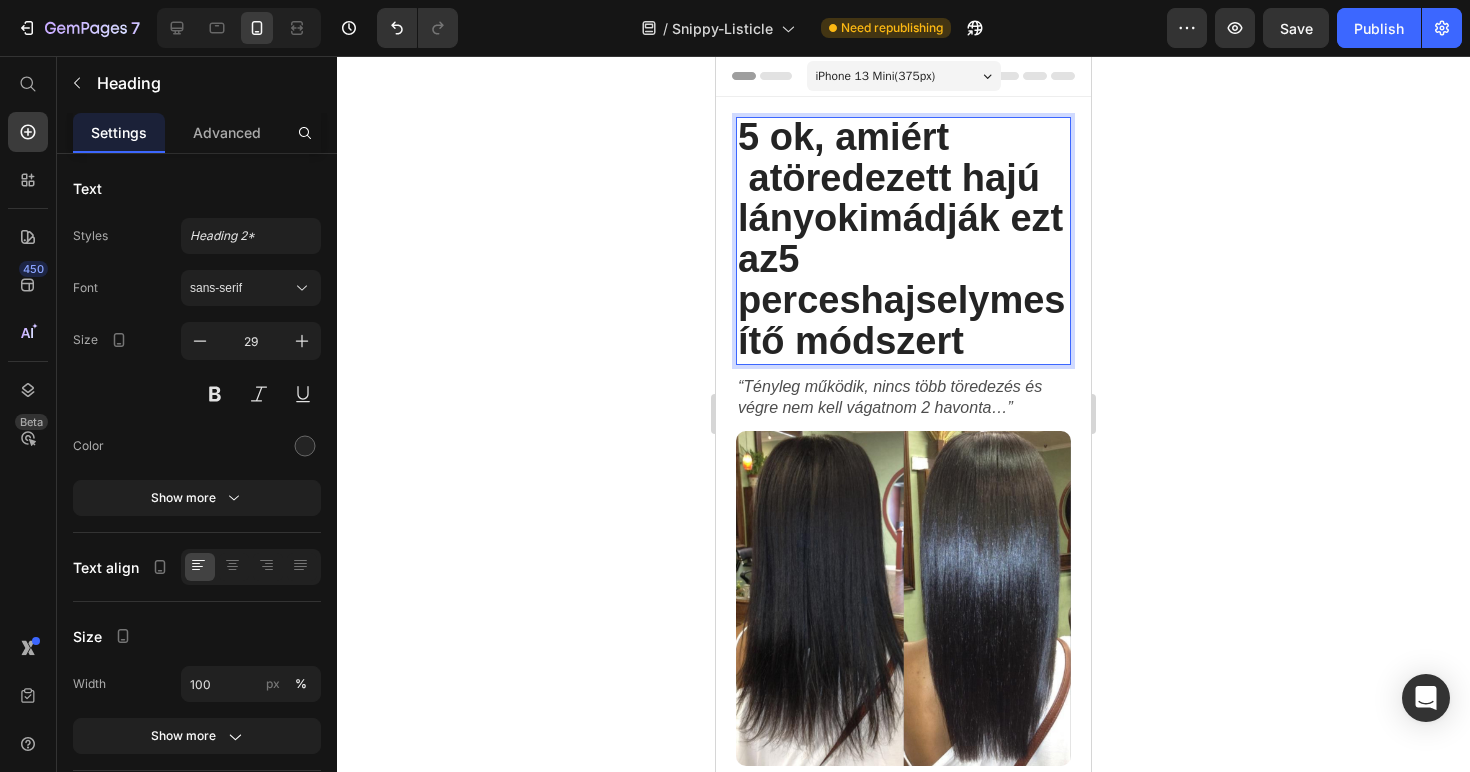 click on "5 perces" at bounding box center [799, 279] 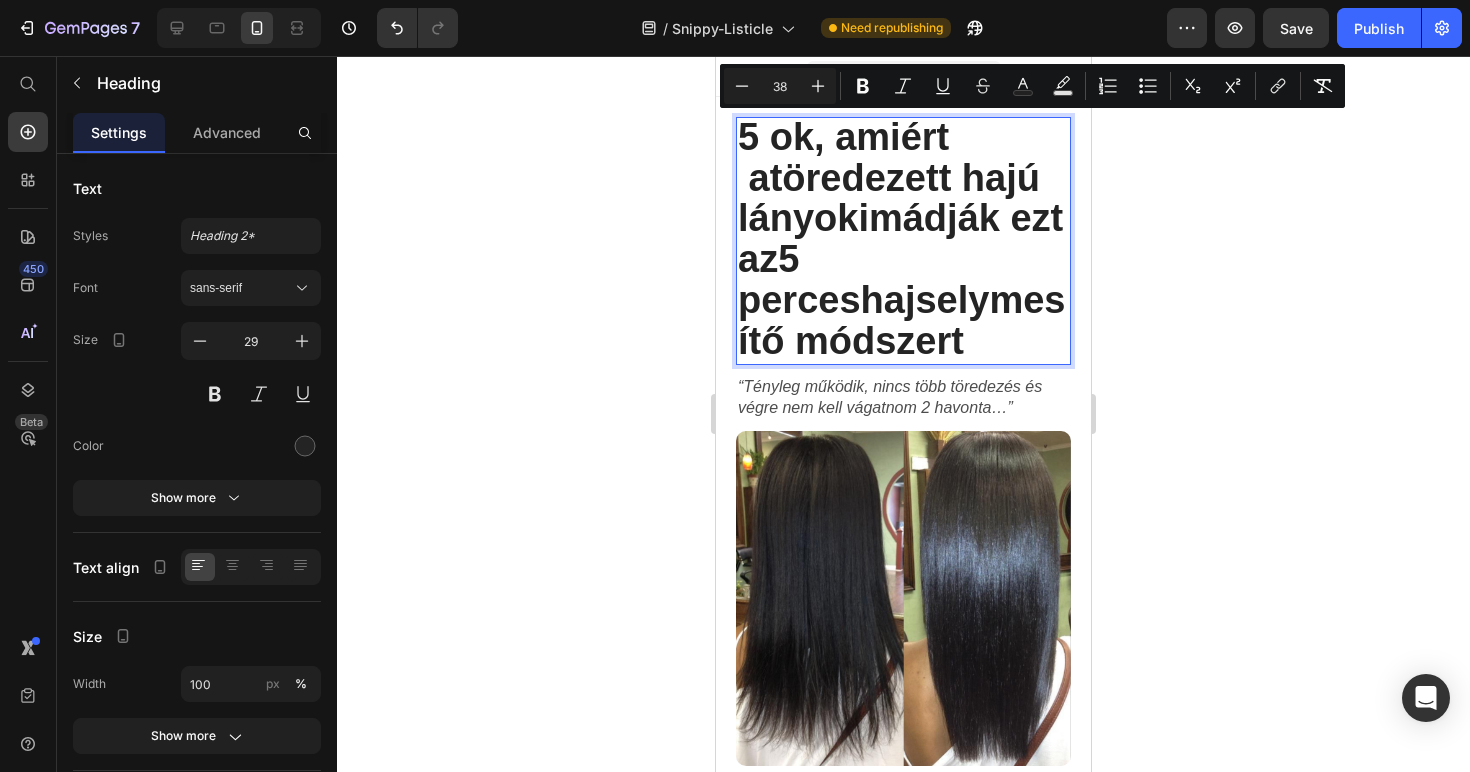 click on "38" at bounding box center (780, 86) 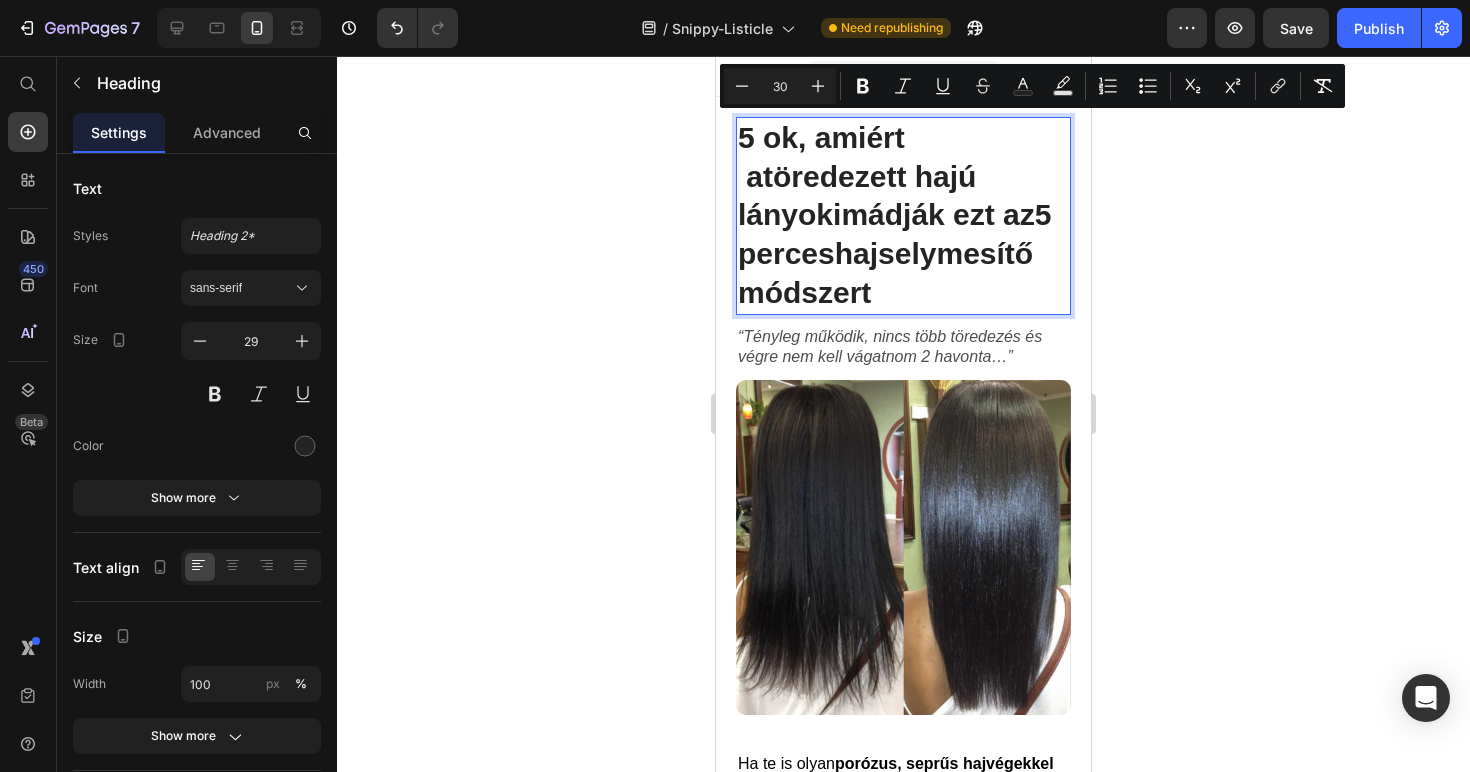 type on "3" 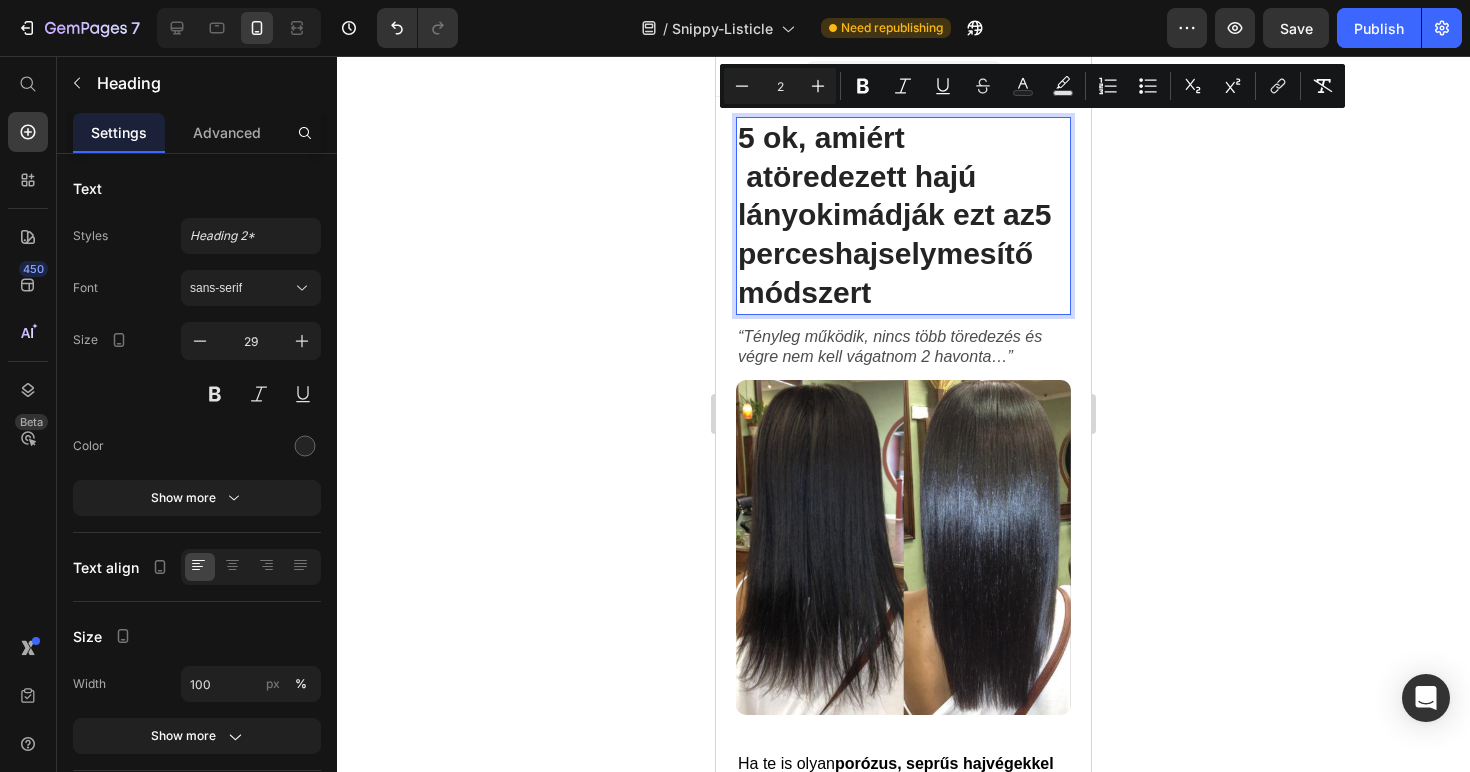 type on "2" 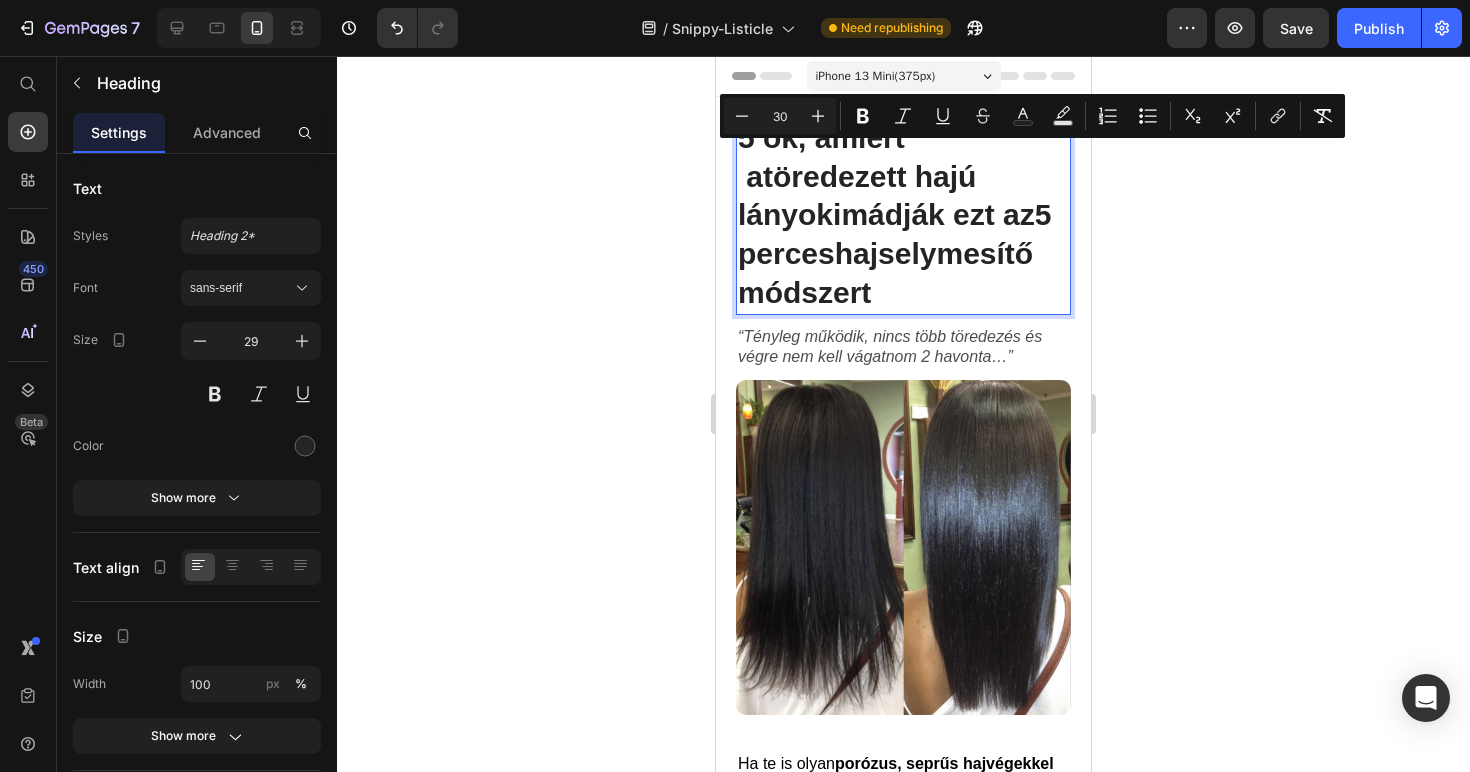 click on "30" at bounding box center [780, 116] 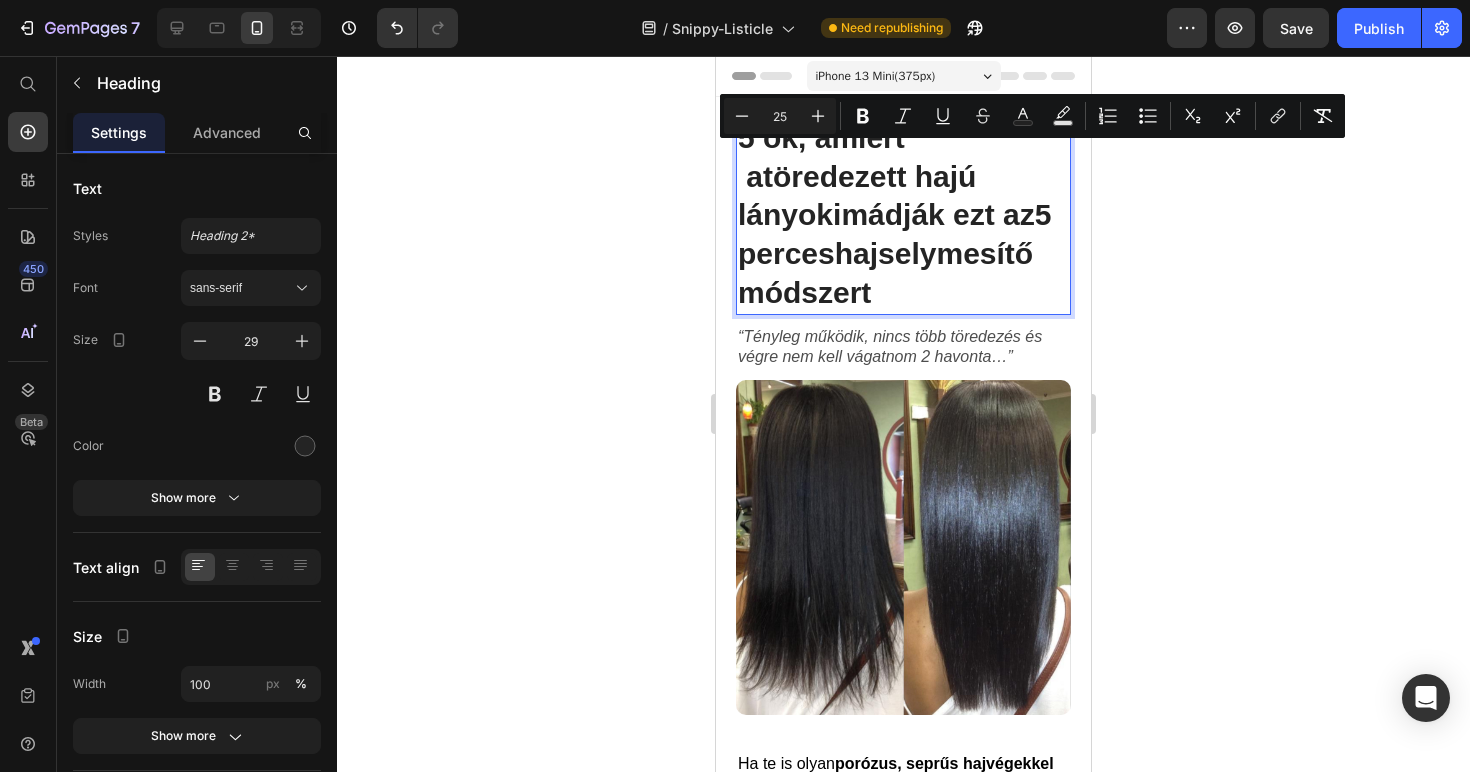 type on "25" 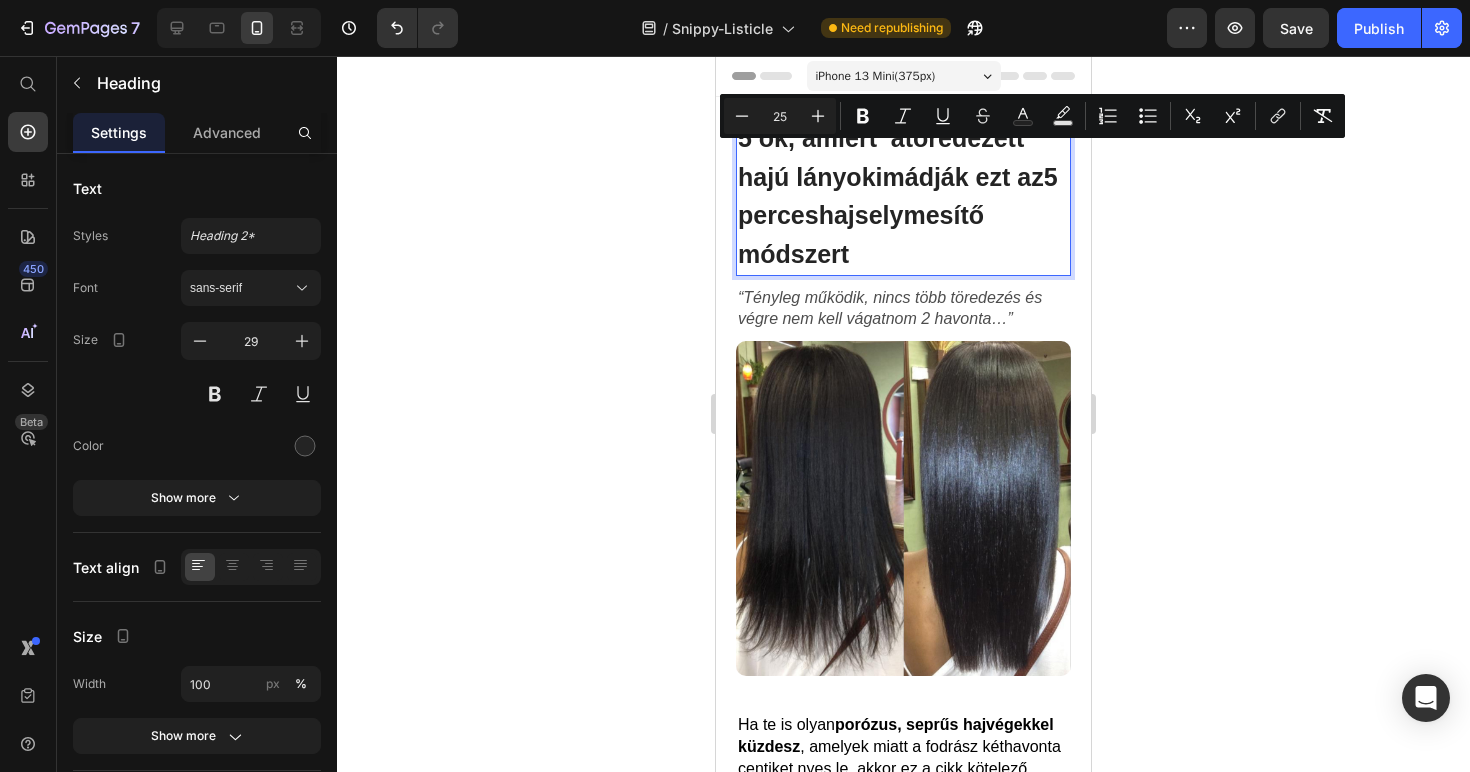 click 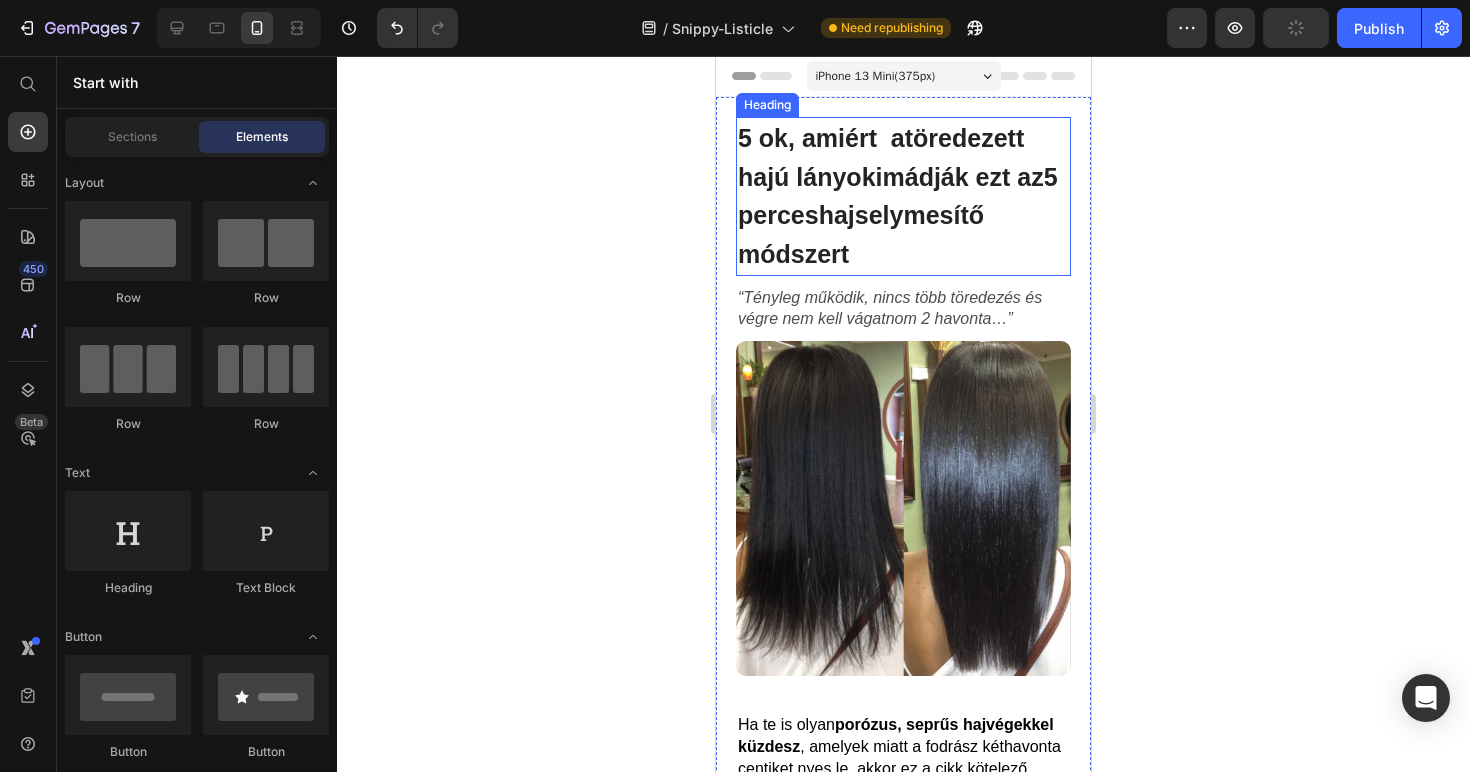 click on "⁠⁠⁠⁠⁠⁠⁠ 5 ok, amiért  a  töredezett hajú lányok  imádják ezt az  5 perces  hajselymesítő módszert" at bounding box center [903, 196] 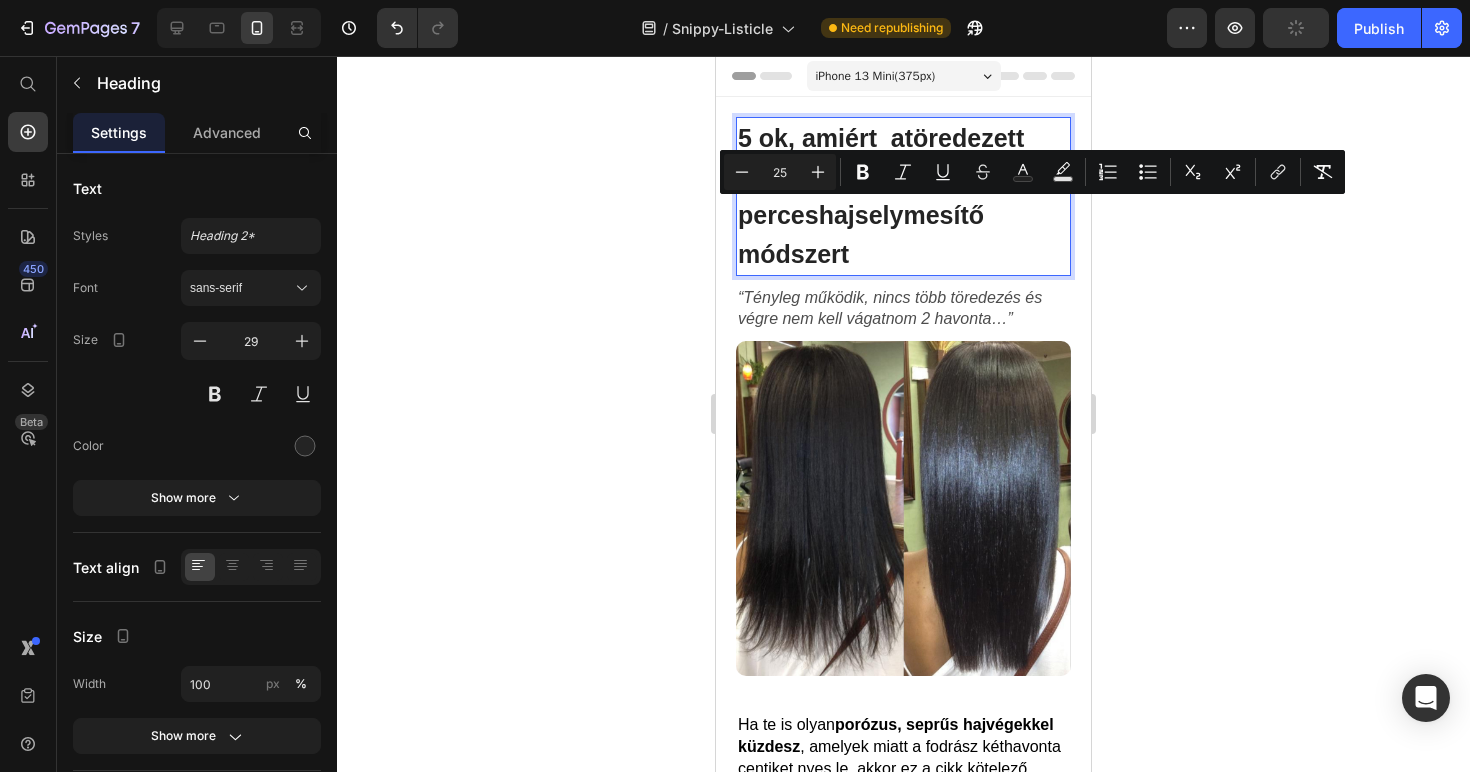 click on "5 ok, amiért  a  töredezett hajú lányok  imádják ezt az  5 perces  hajselymesítő módszert" at bounding box center (903, 196) 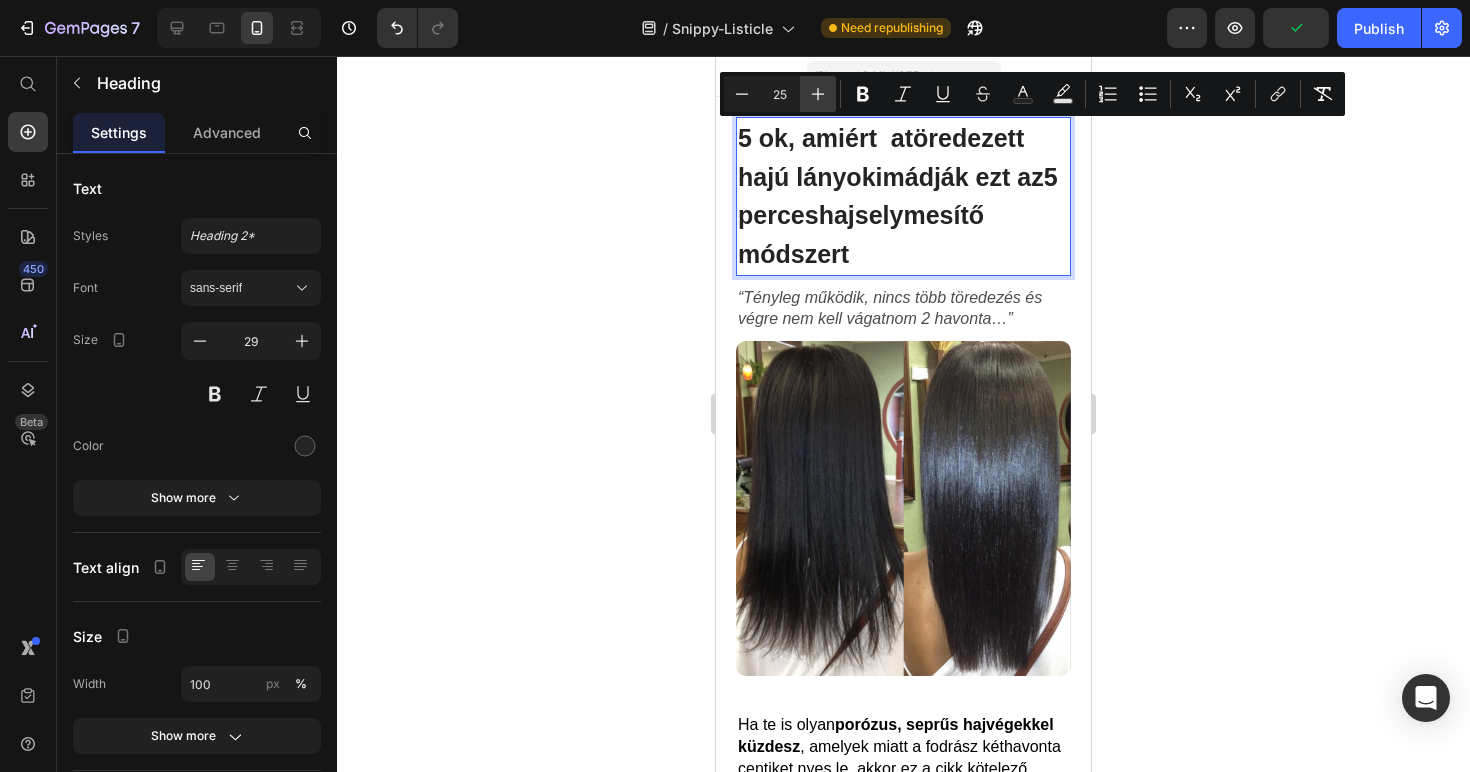 click 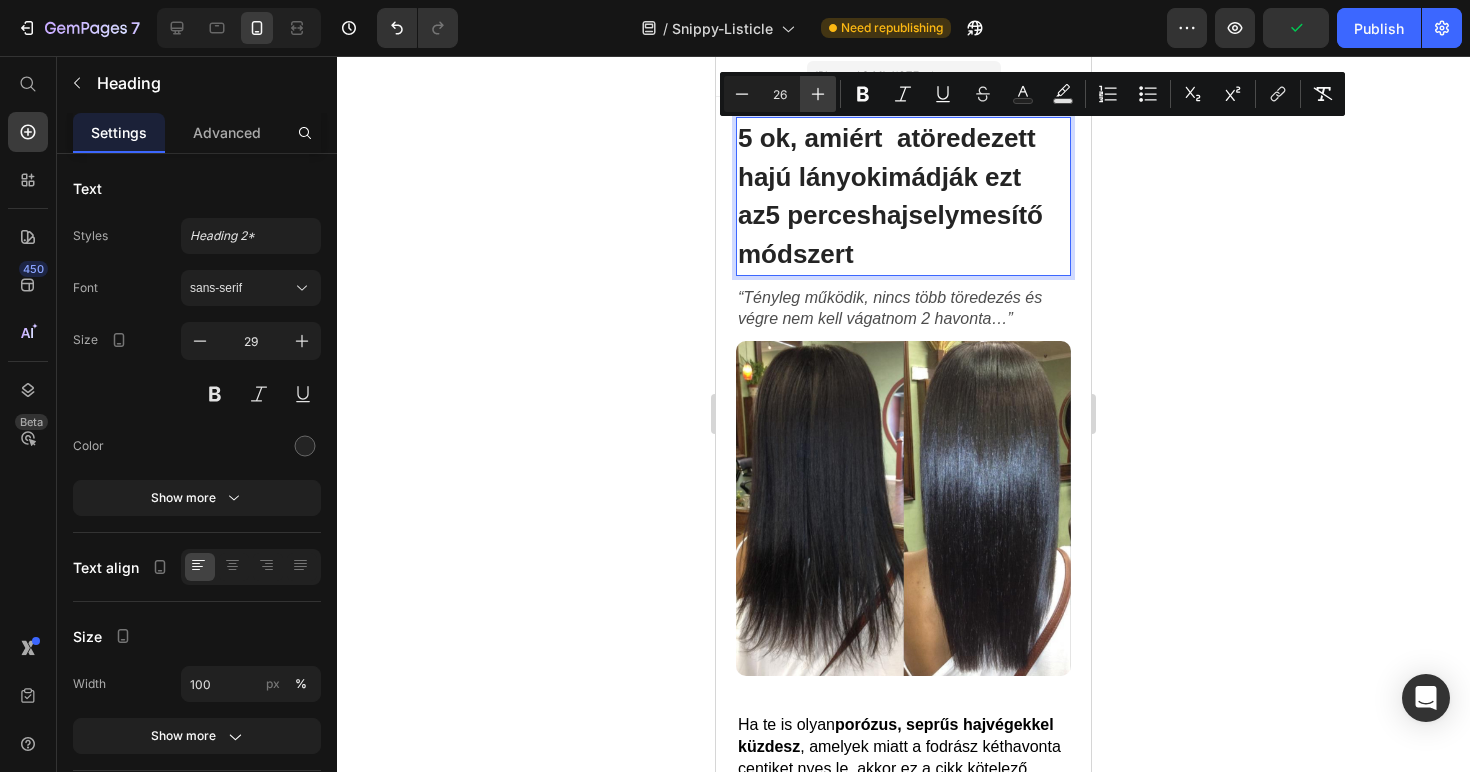 click 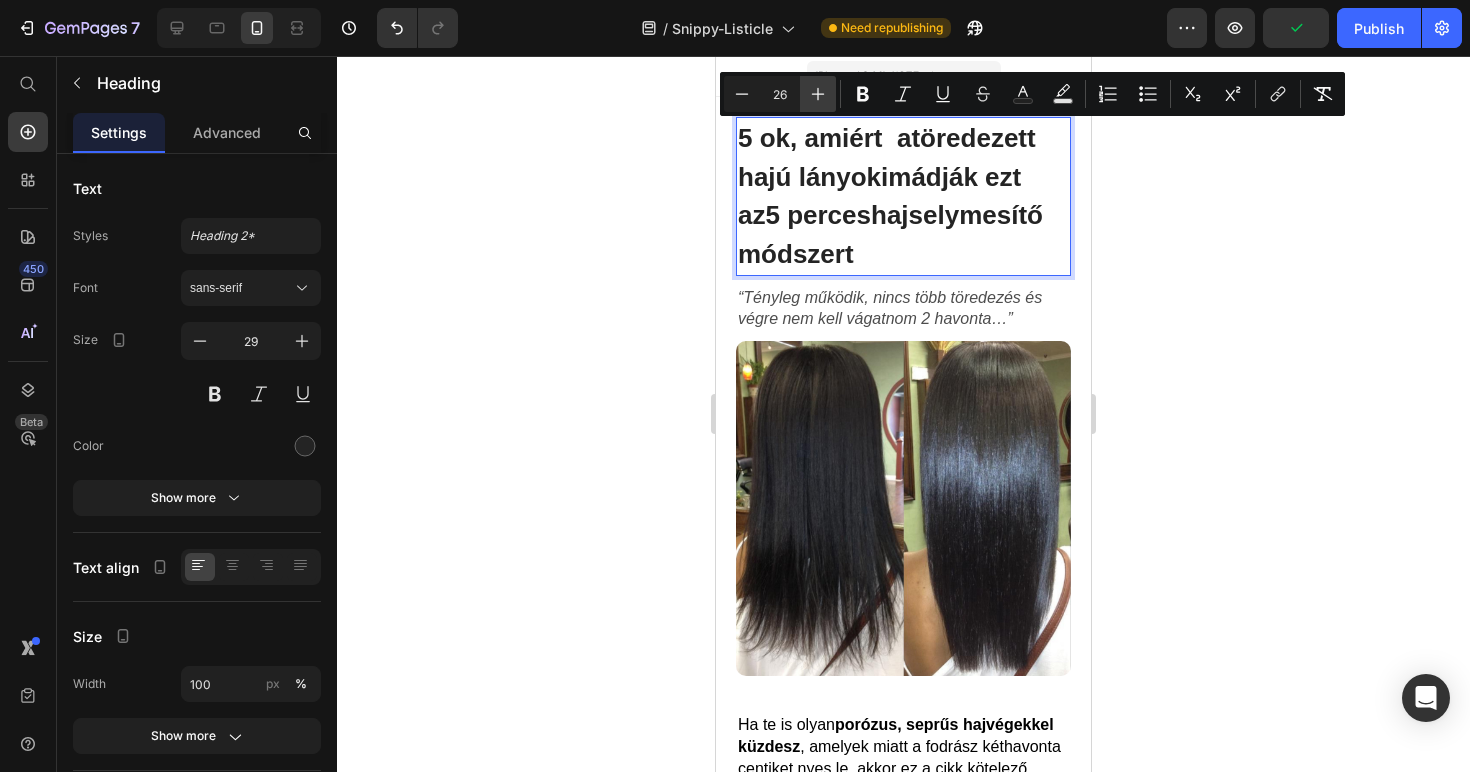 type on "27" 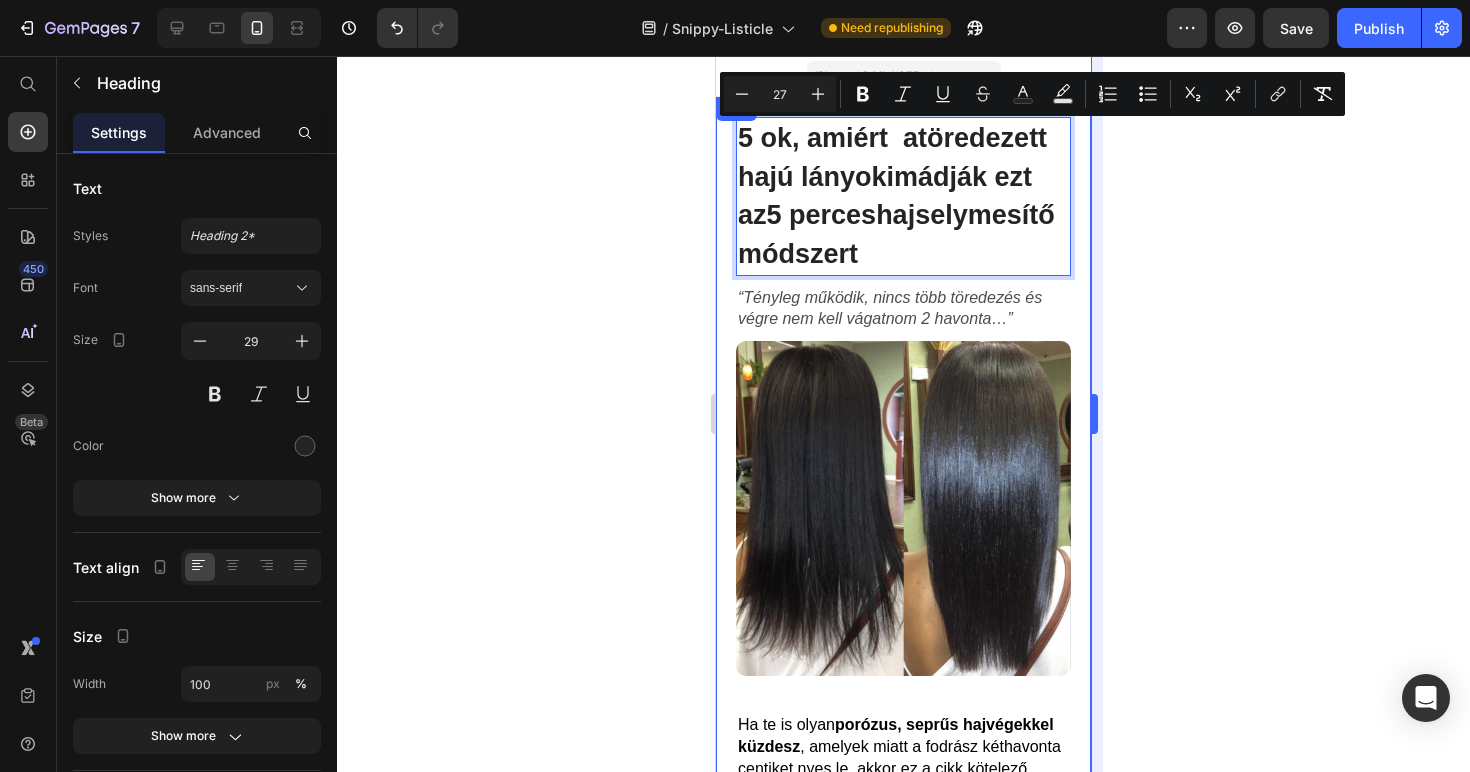 click 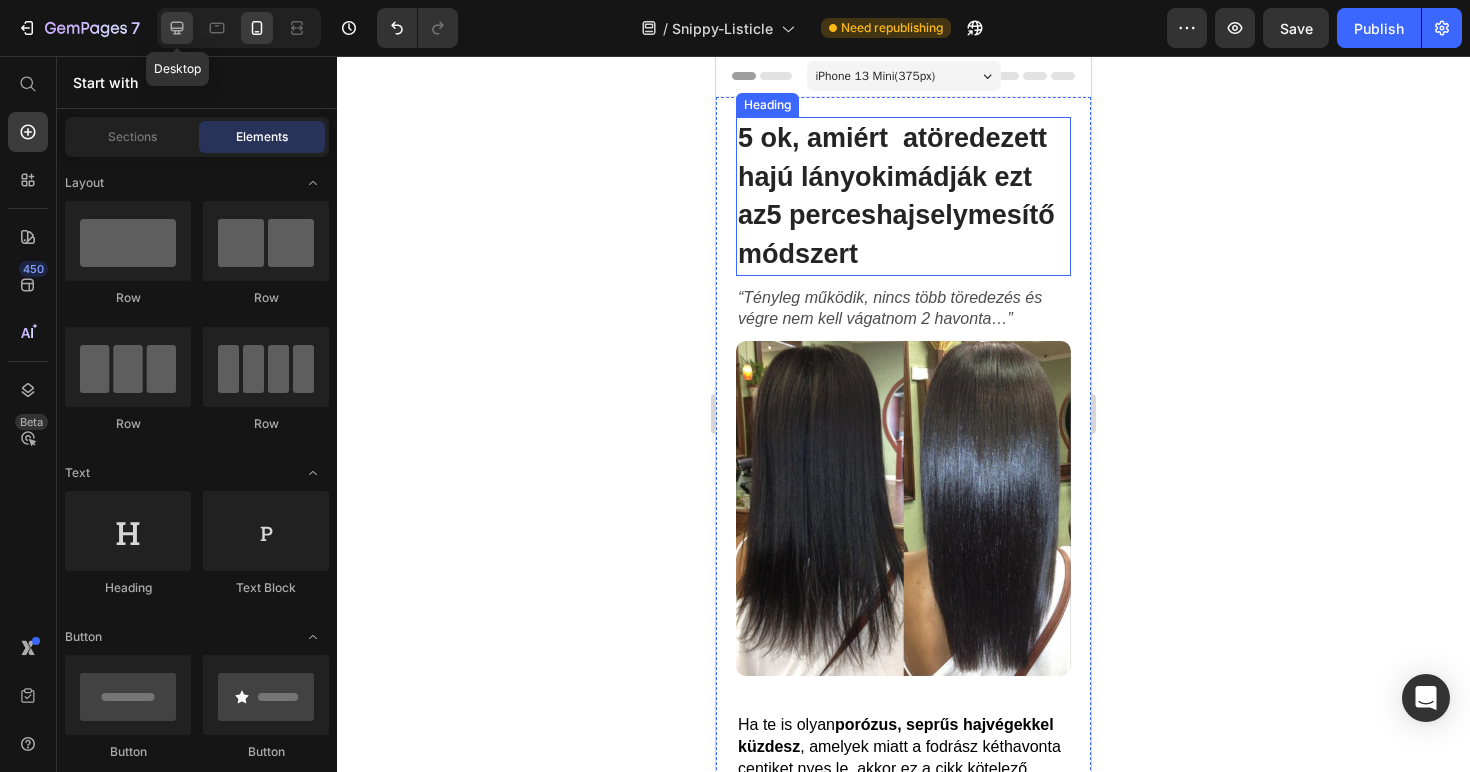 click 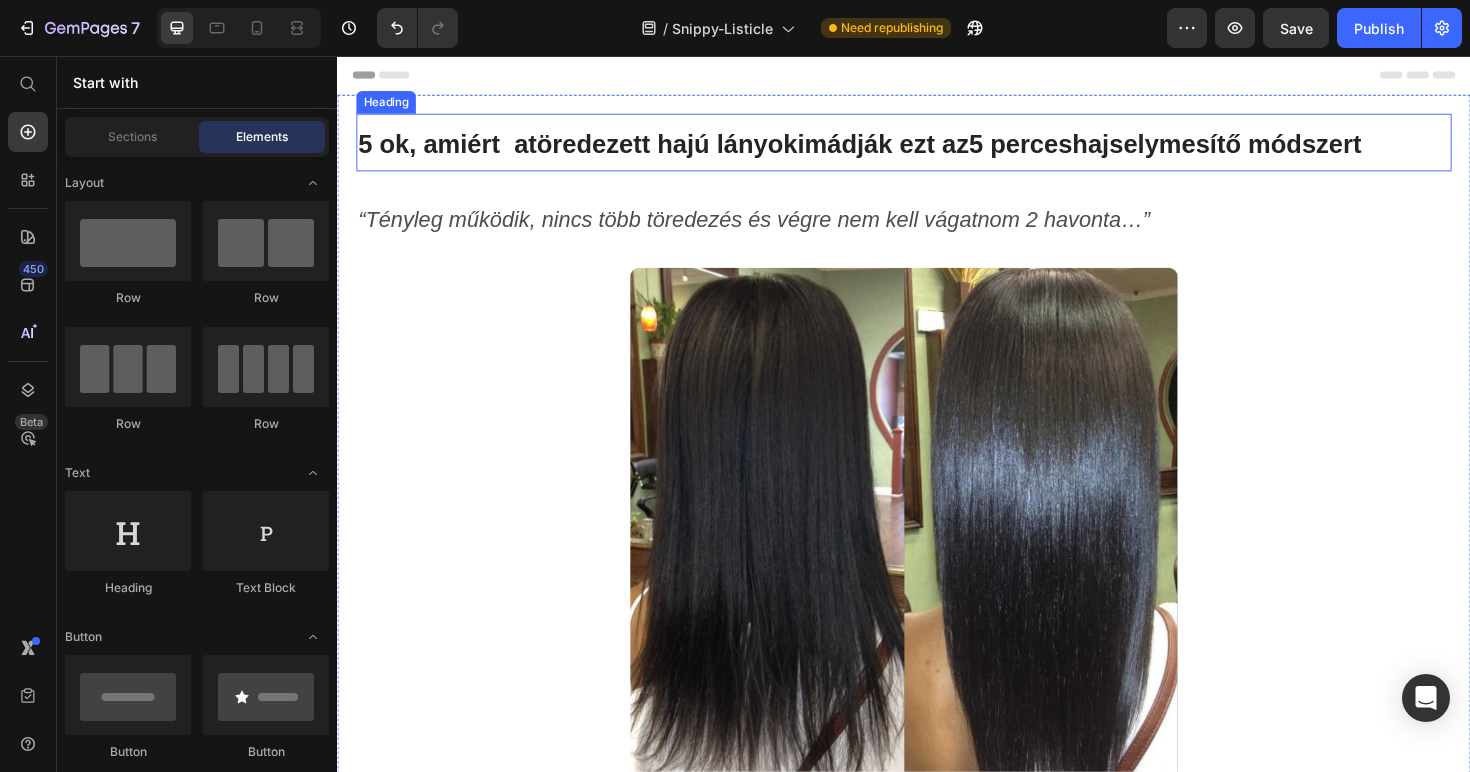click on "5 ok, amiért  a  töredezett hajú lányok  imádják ezt az  5 perces  hajselymesítő módszert" at bounding box center (890, 150) 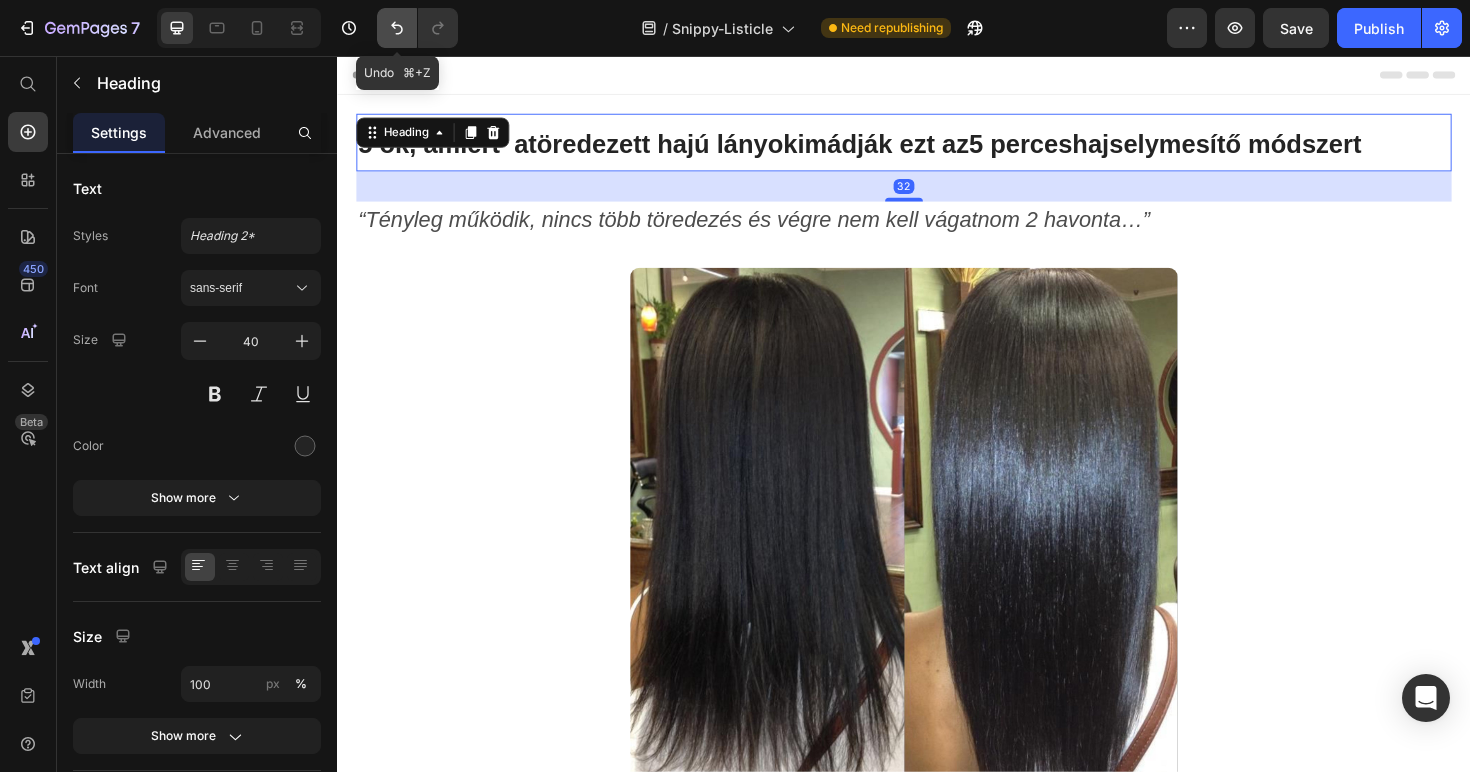 click 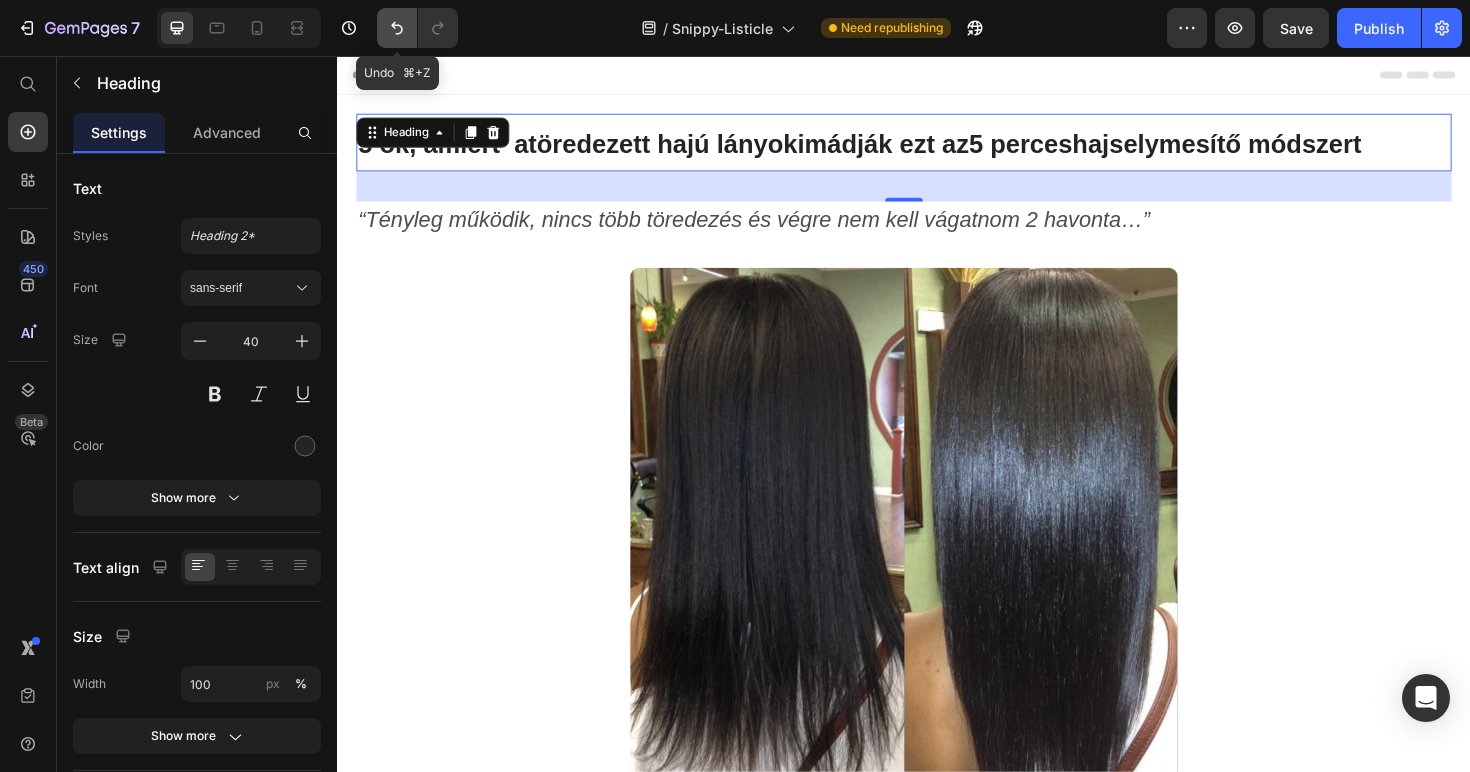 click 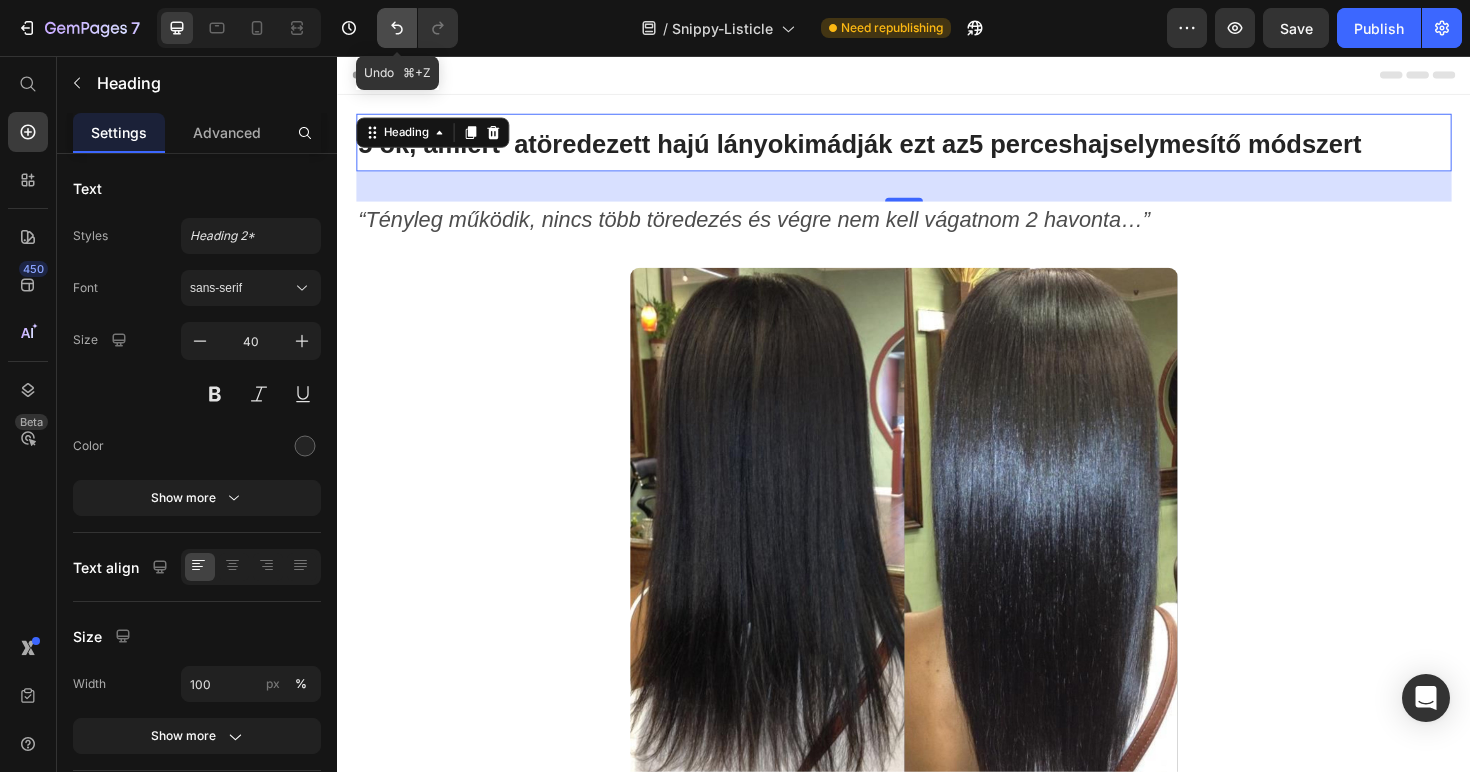 click 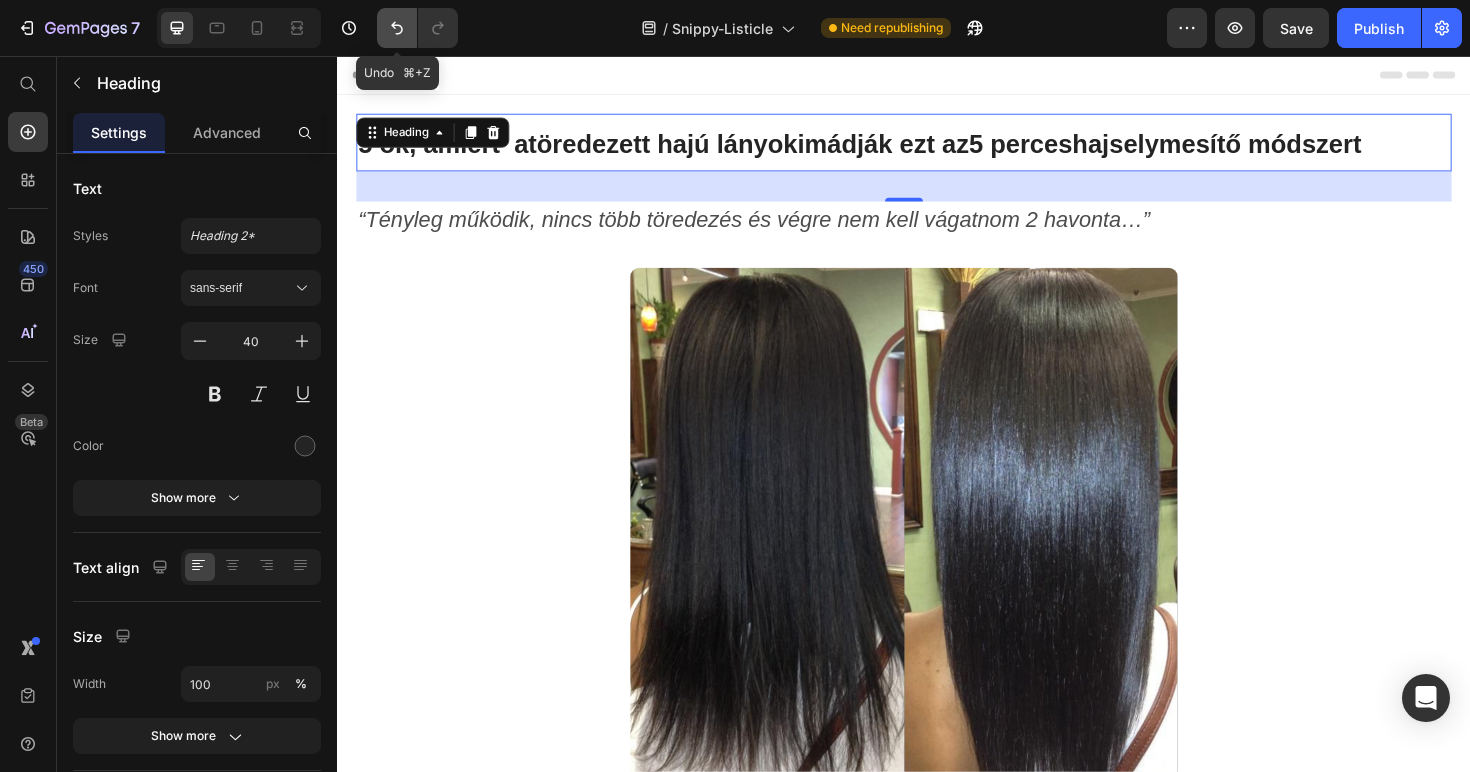 click 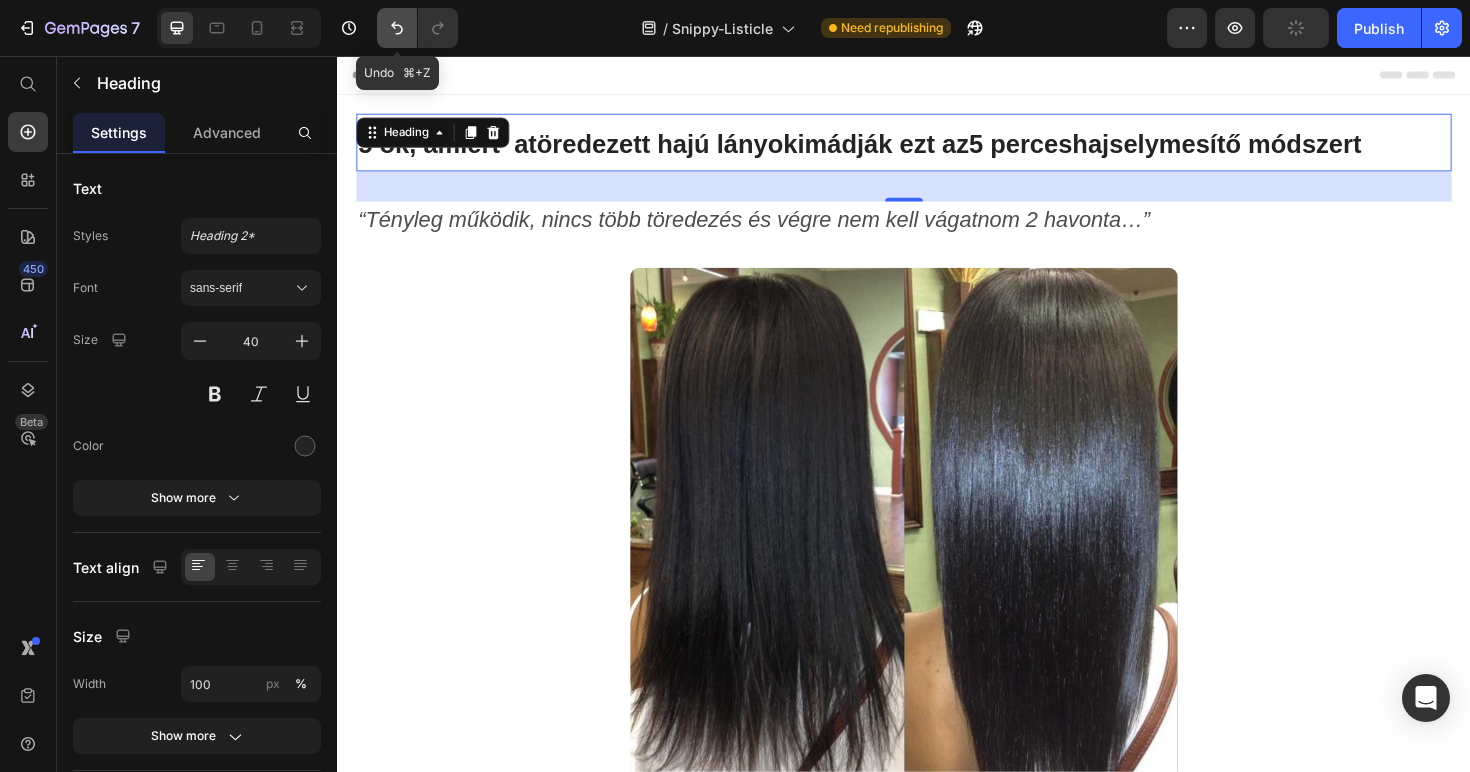 click 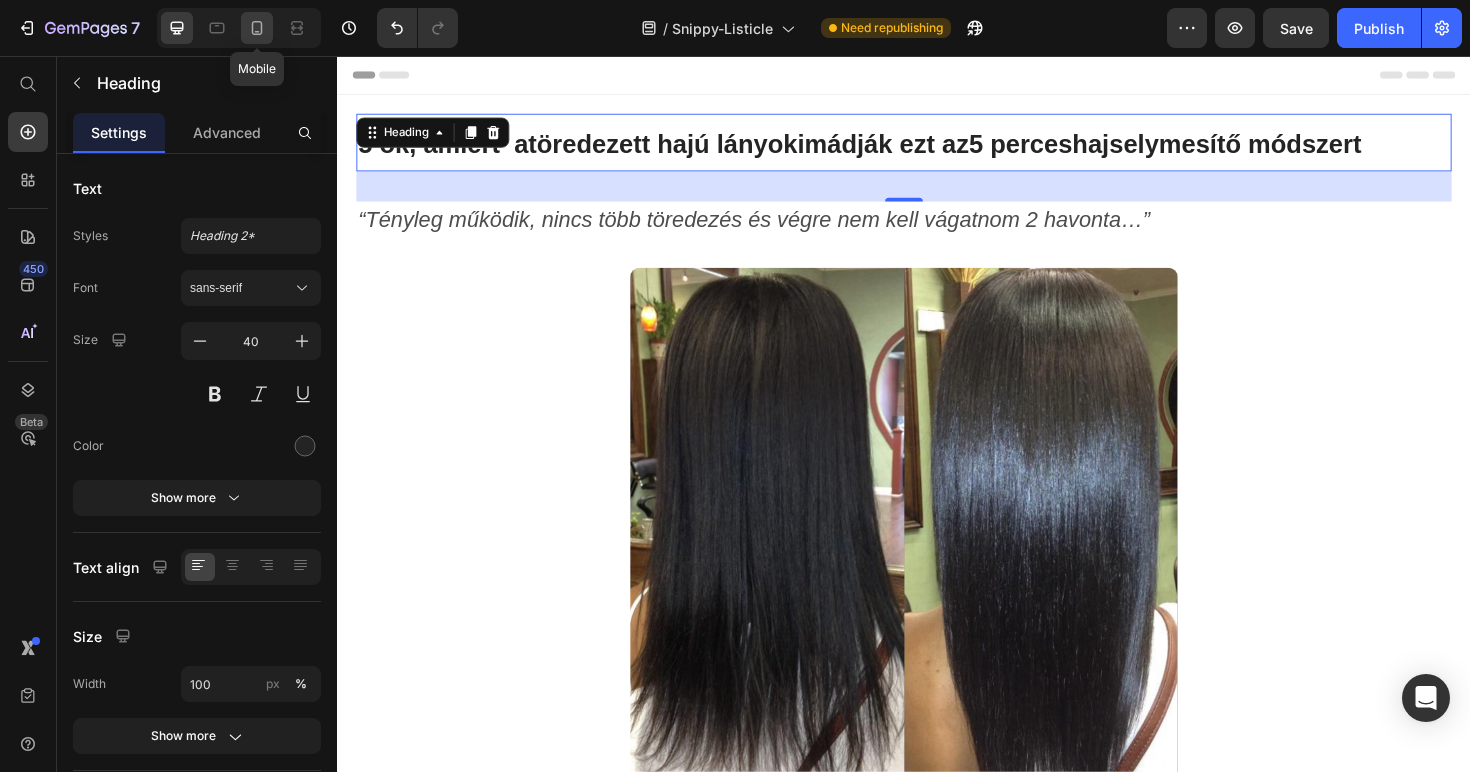 click 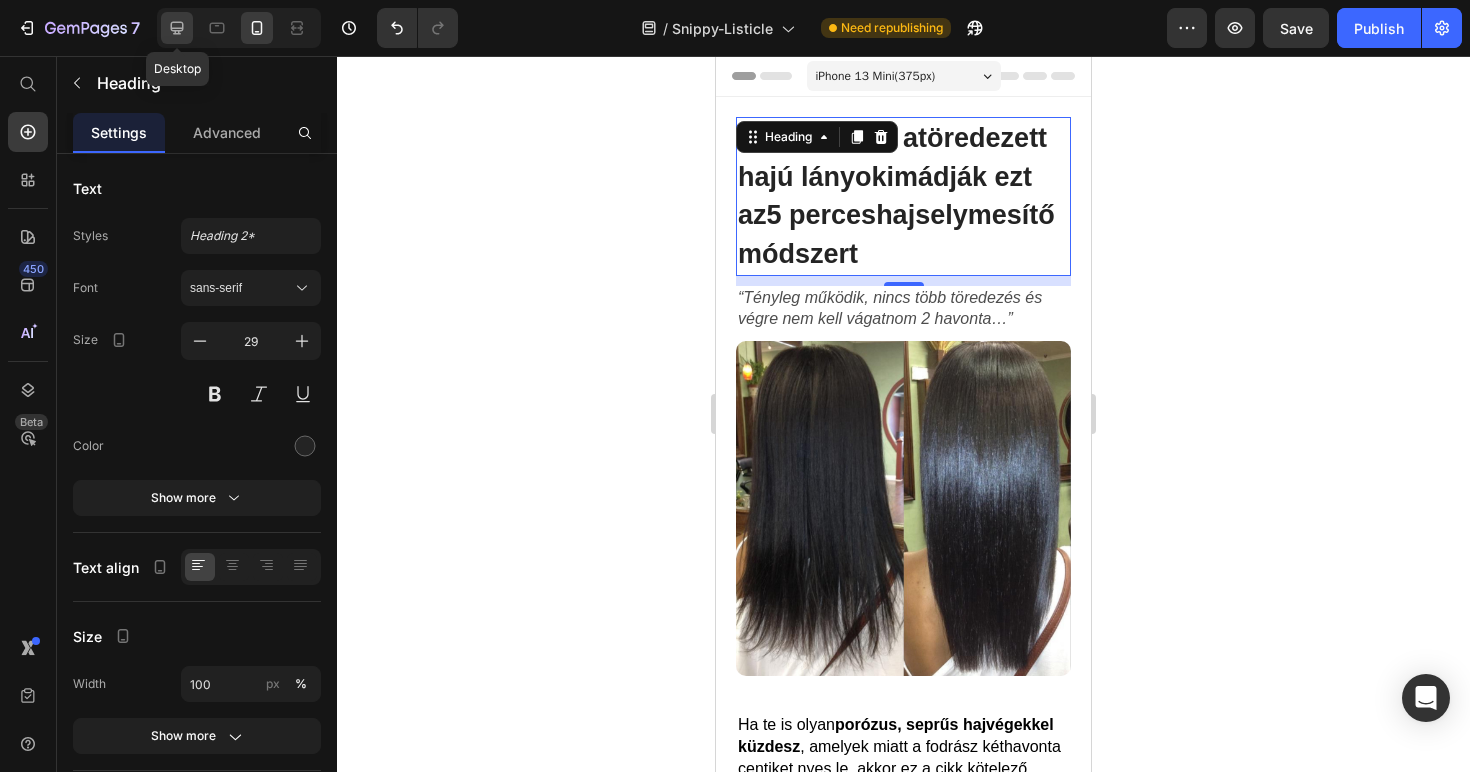 click 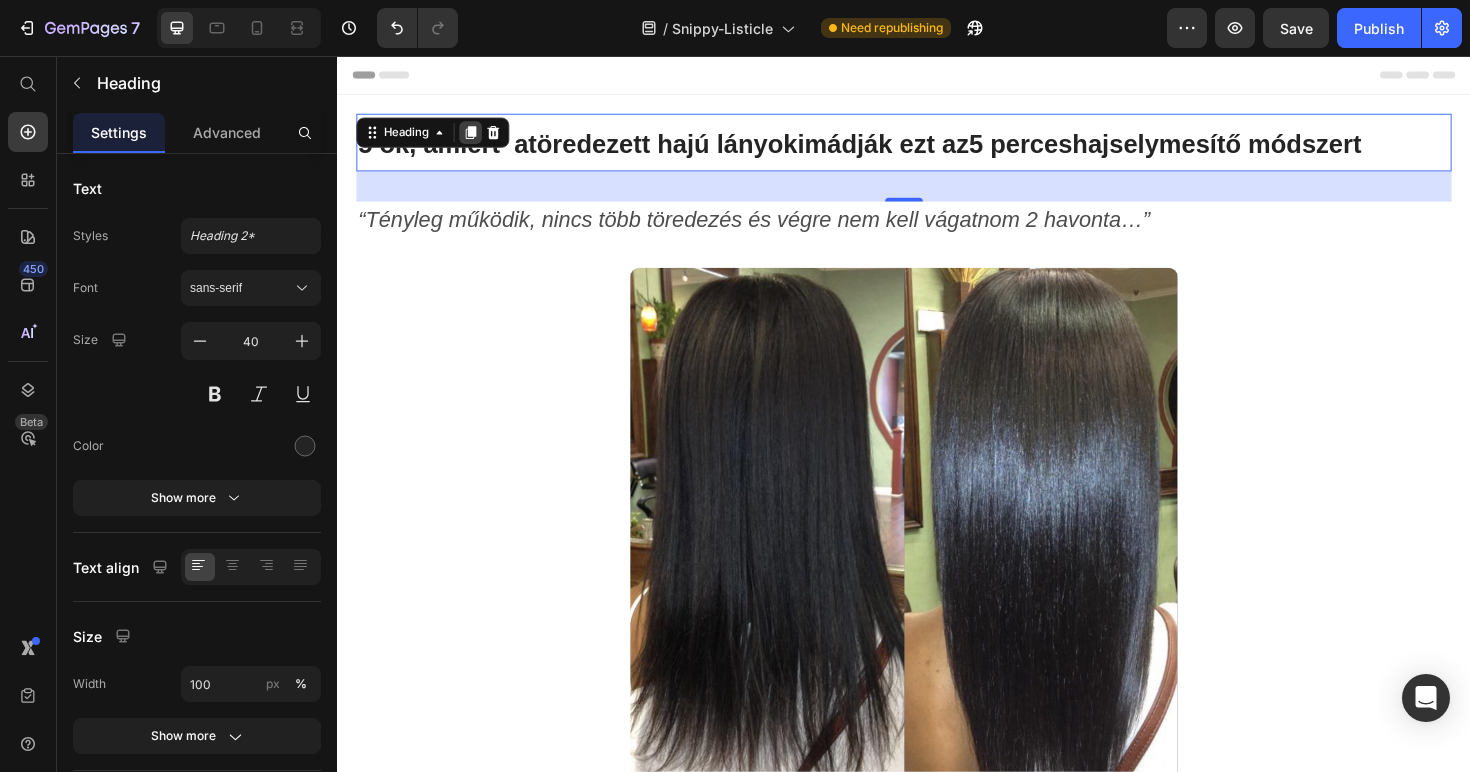click 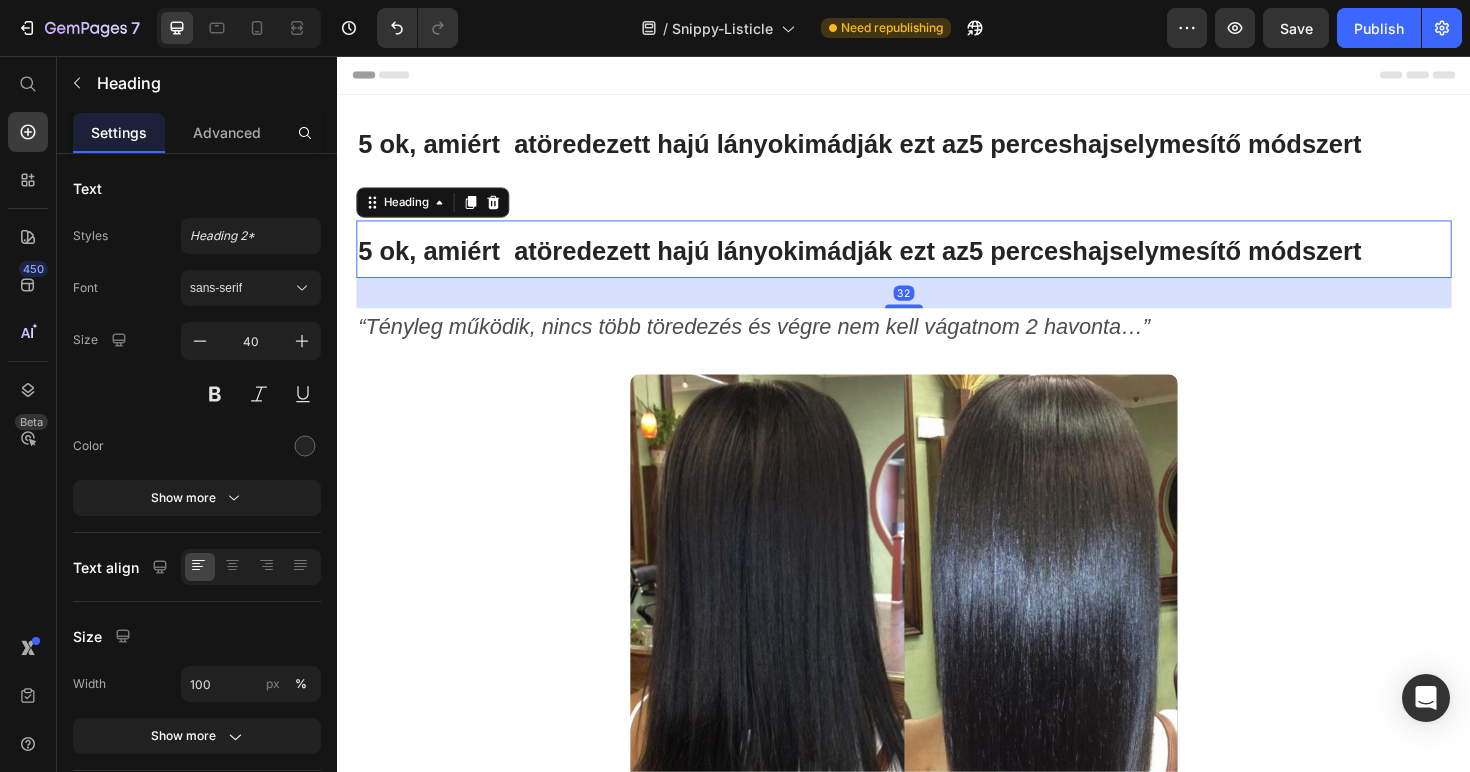 click on "5 ok, amiért  a  töredezett hajú lányok  imádják ezt az  5 perces  hajselymesítő módszert" at bounding box center [890, 150] 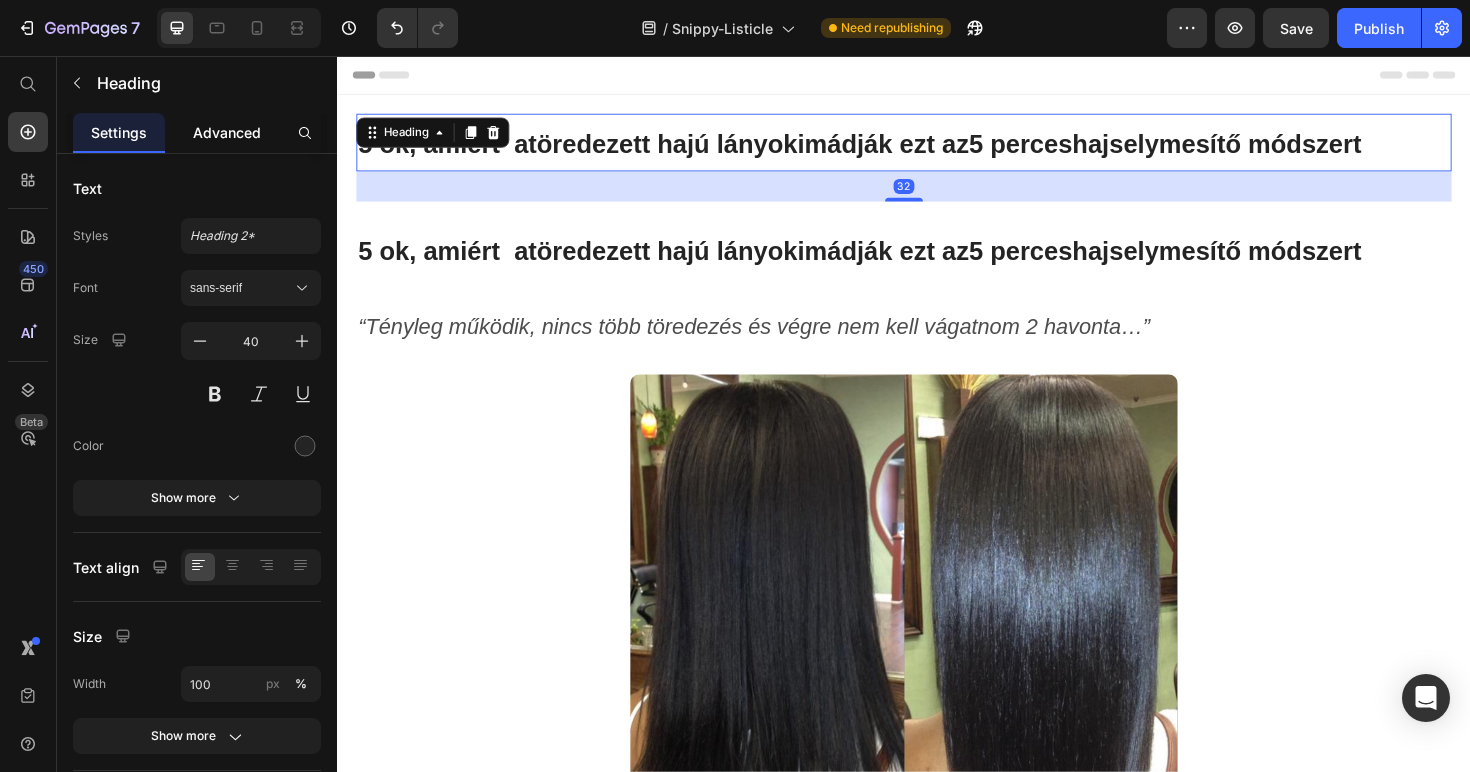 click on "Advanced" at bounding box center [227, 132] 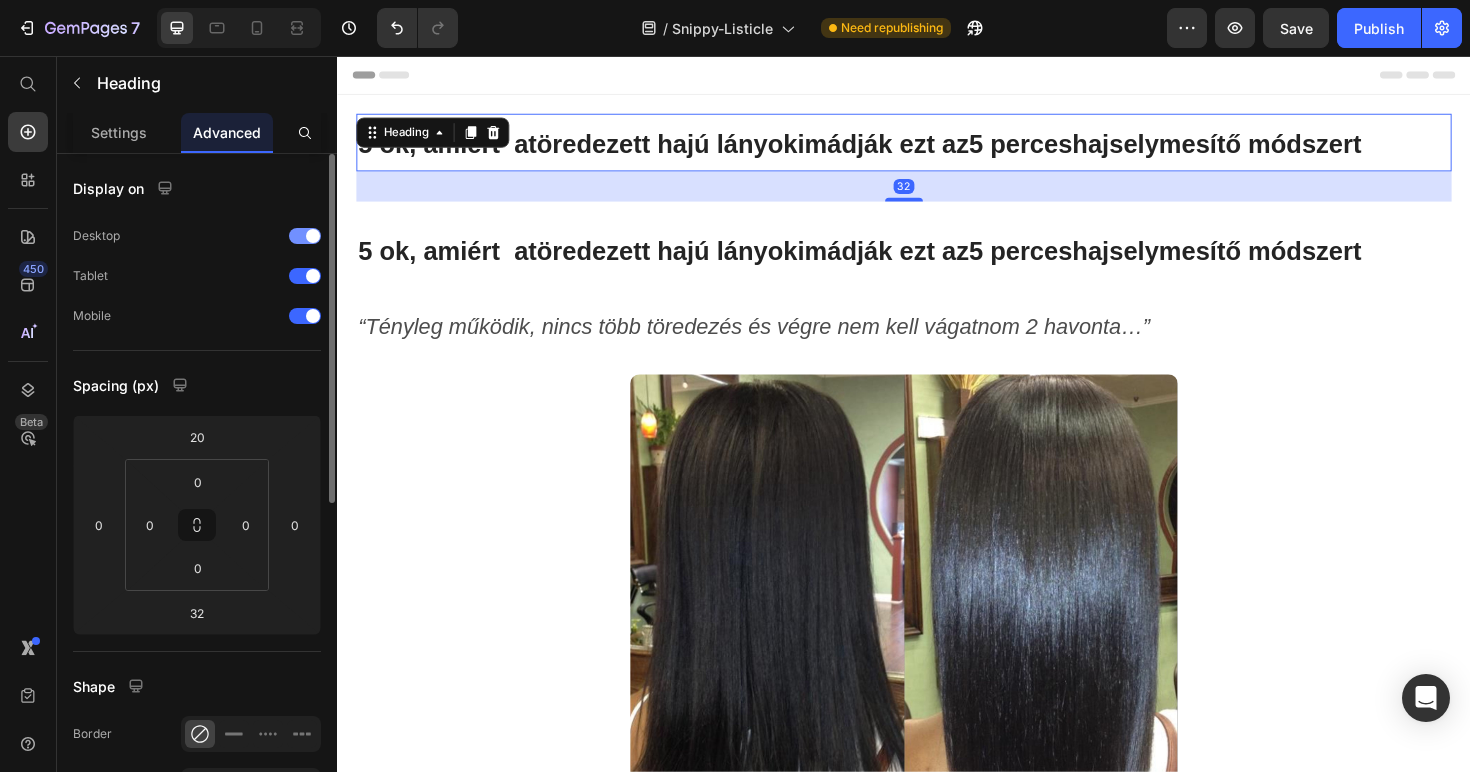 click at bounding box center (313, 236) 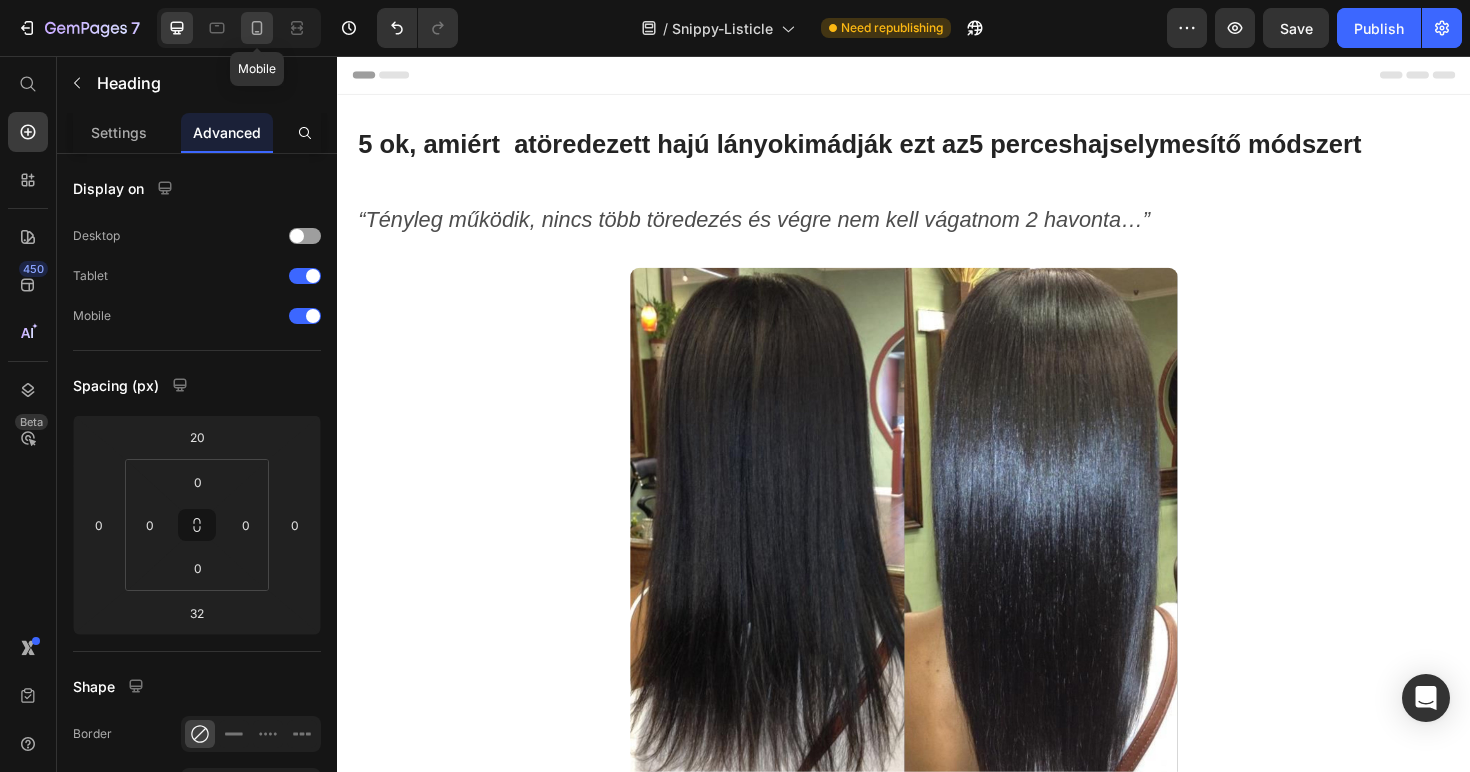 click 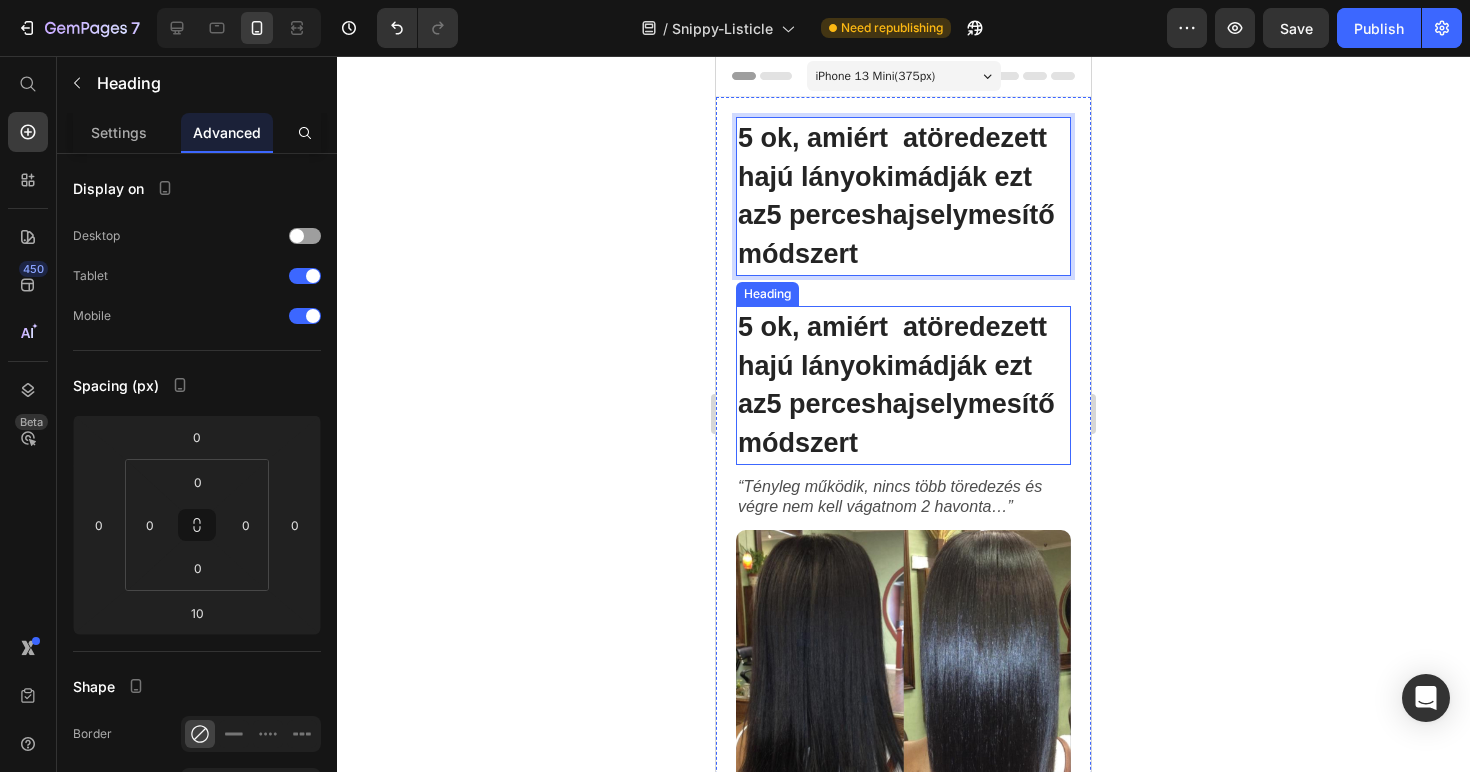 click on "5 ok, amiért  a  töredezett hajú lányok  imádják ezt az  5 perces  hajselymesítő módszert" at bounding box center (896, 385) 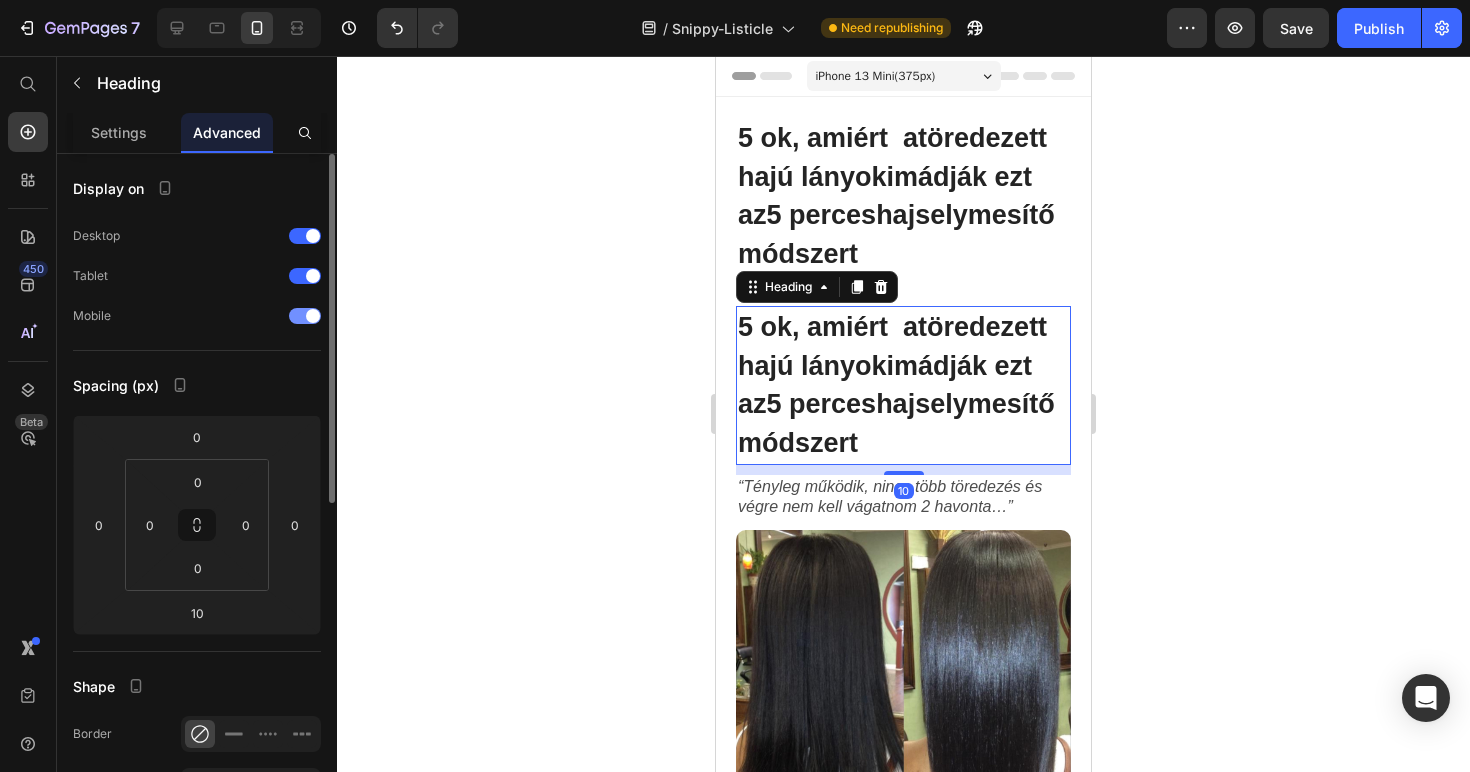 click at bounding box center (313, 316) 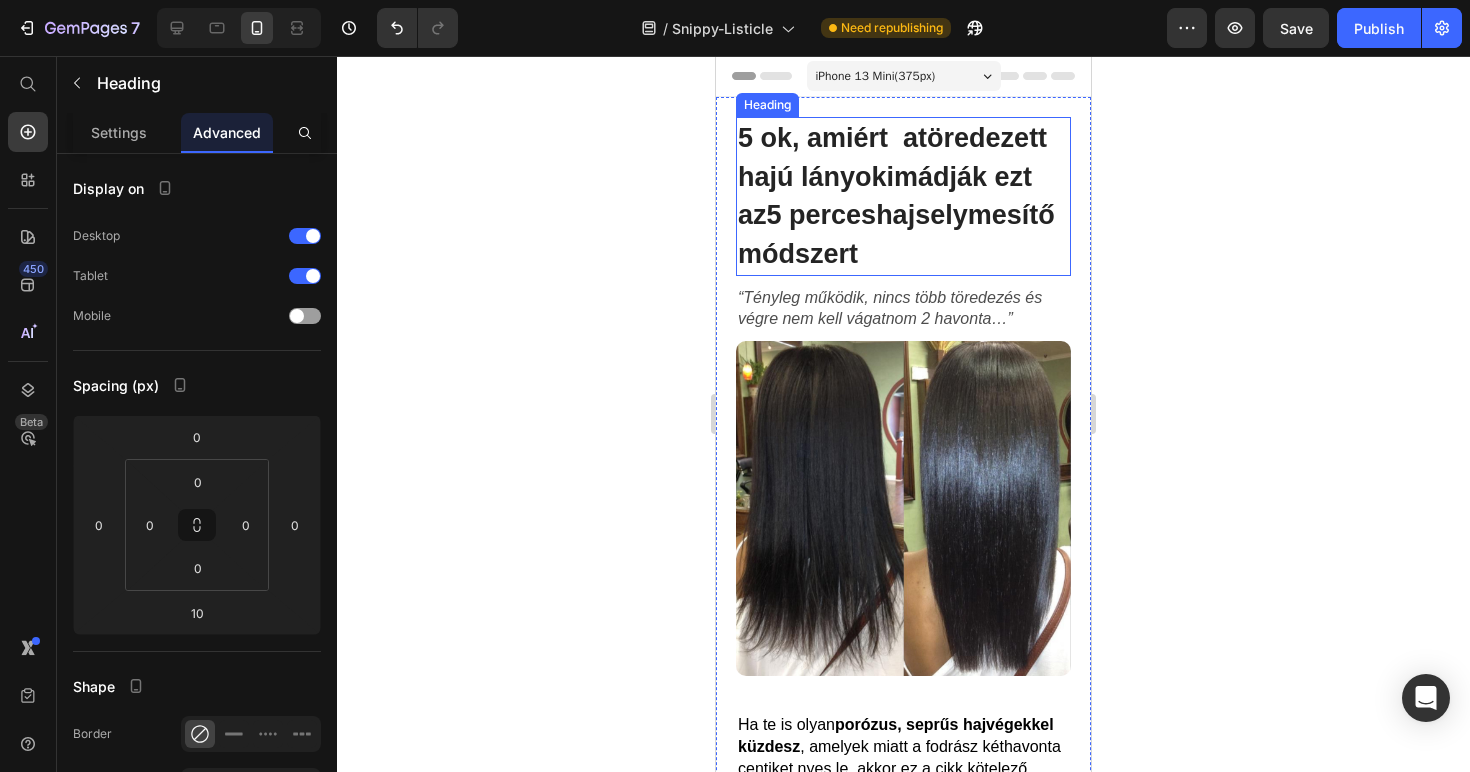 click on "⁠⁠⁠⁠⁠⁠⁠ 5 ok, amiért  a  töredezett hajú lányok  imádják ezt az  5 perces  hajselymesítő módszert" at bounding box center [903, 196] 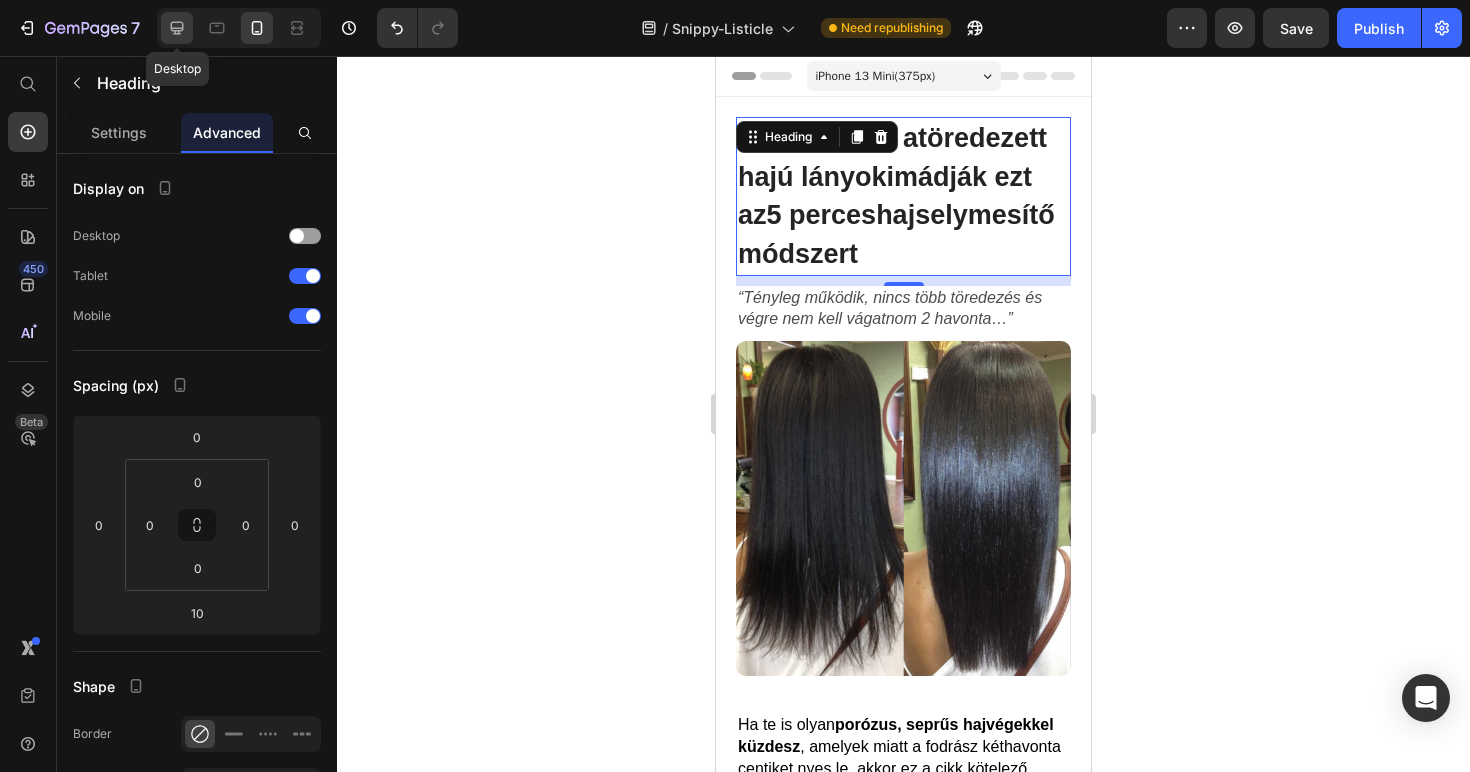 drag, startPoint x: 174, startPoint y: 27, endPoint x: 42, endPoint y: 140, distance: 173.76134 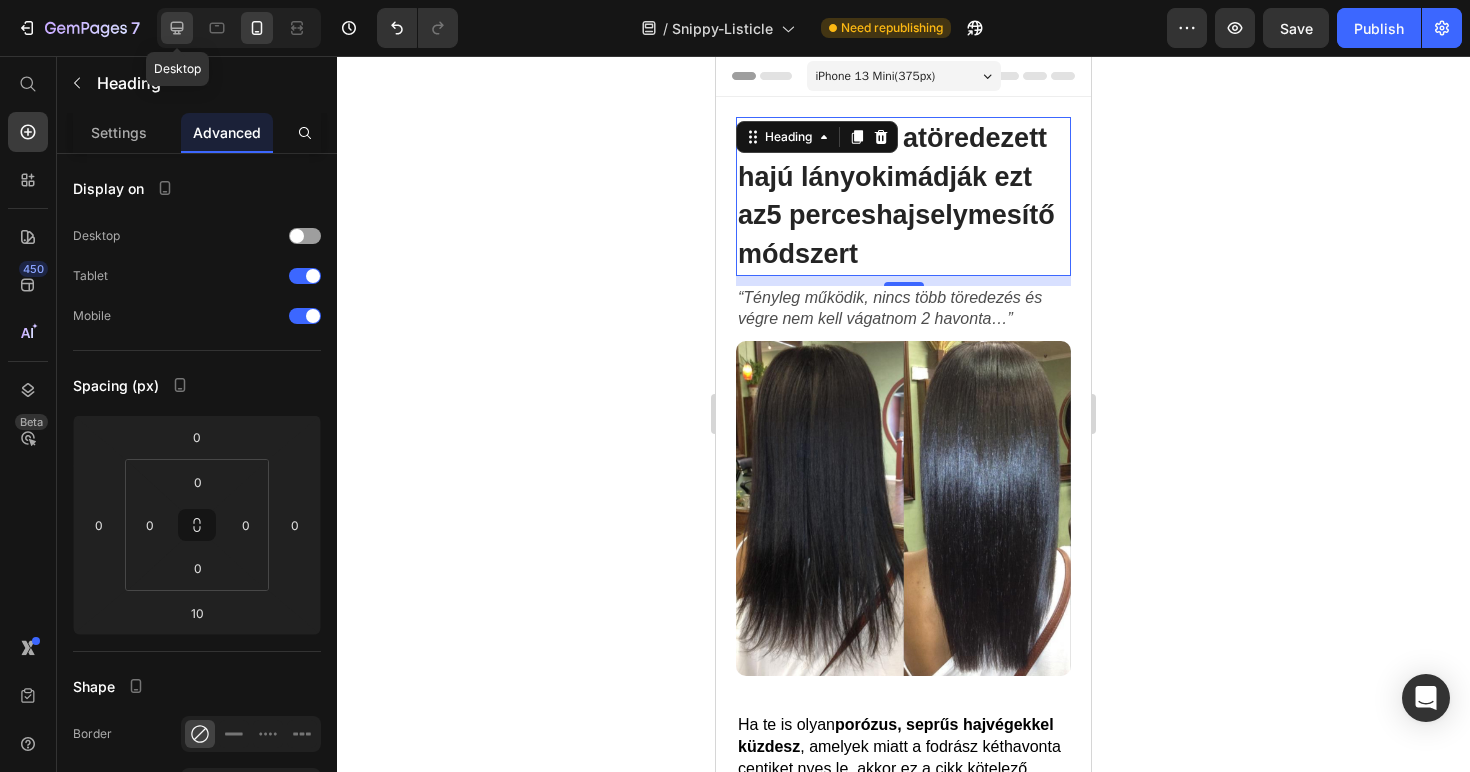 click 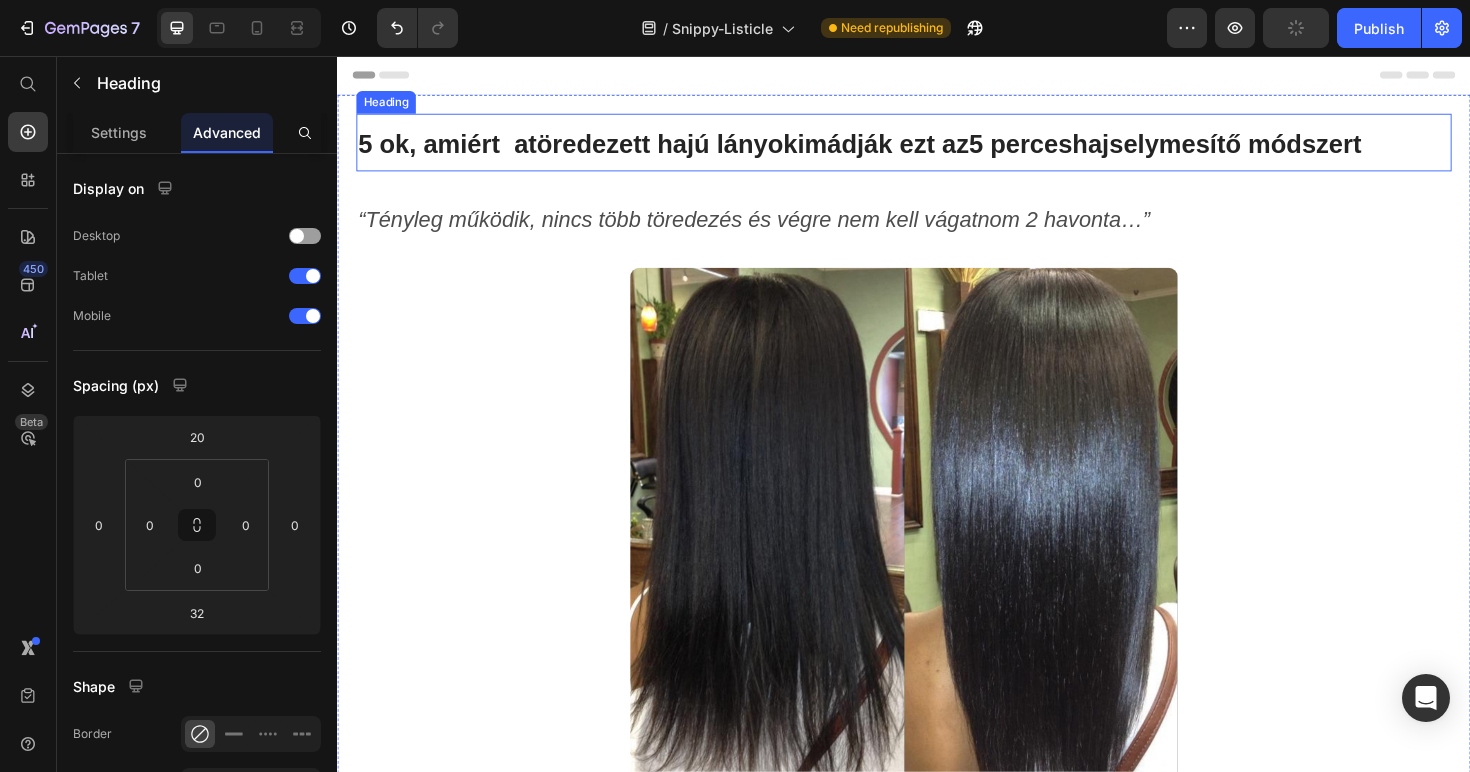 click on "töredezett hajú lányok" at bounding box center [681, 150] 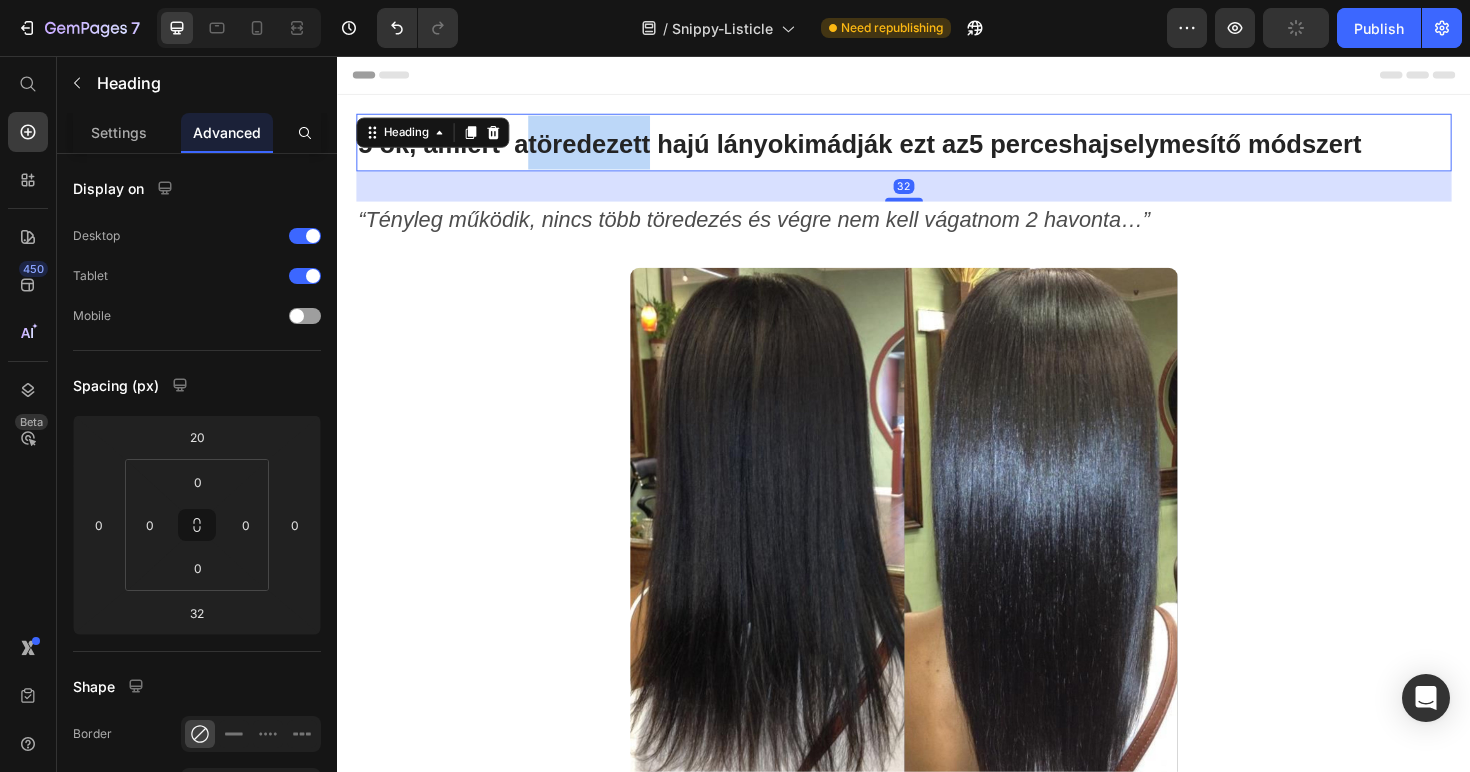 click on "töredezett hajú lányok" at bounding box center (681, 150) 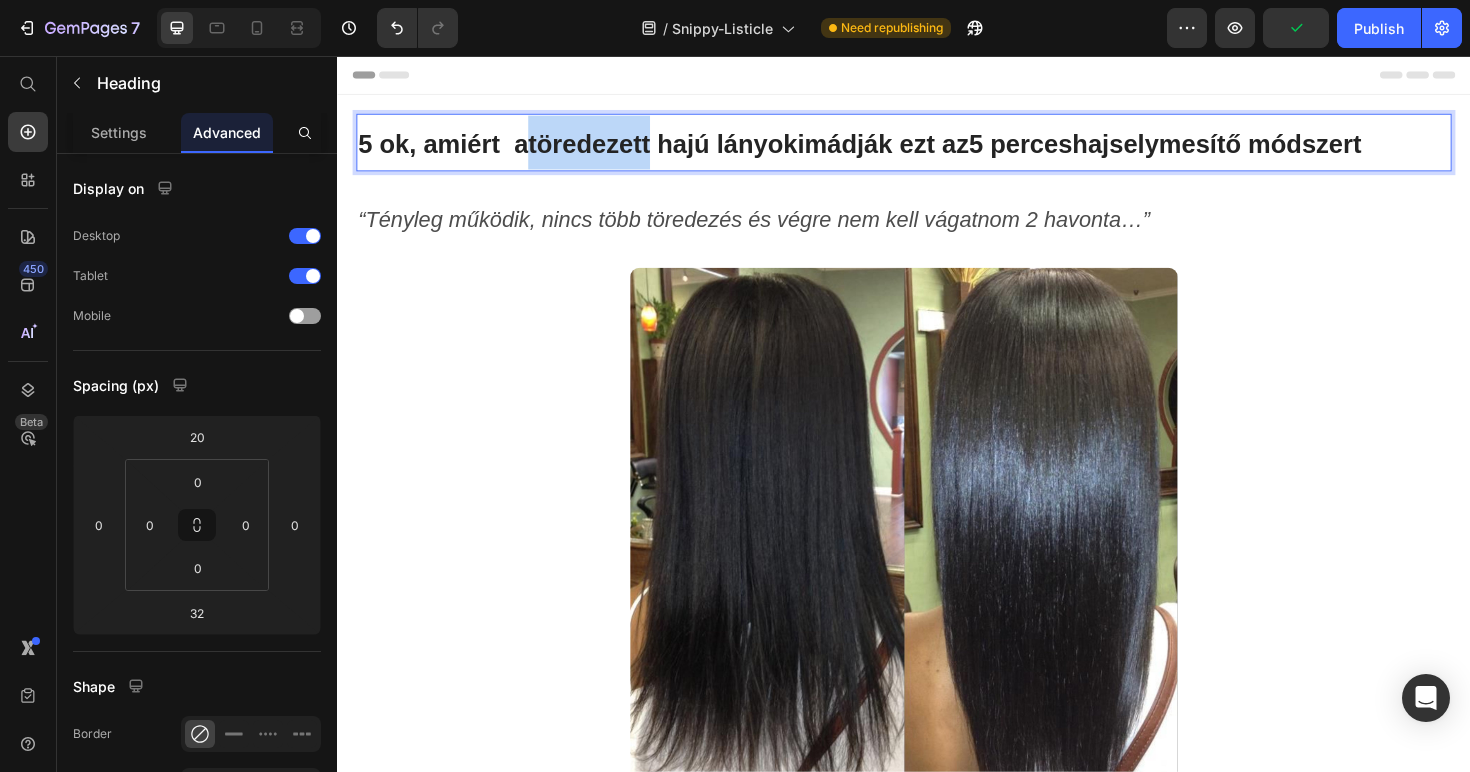 click on "töredezett hajú lányok" at bounding box center [681, 150] 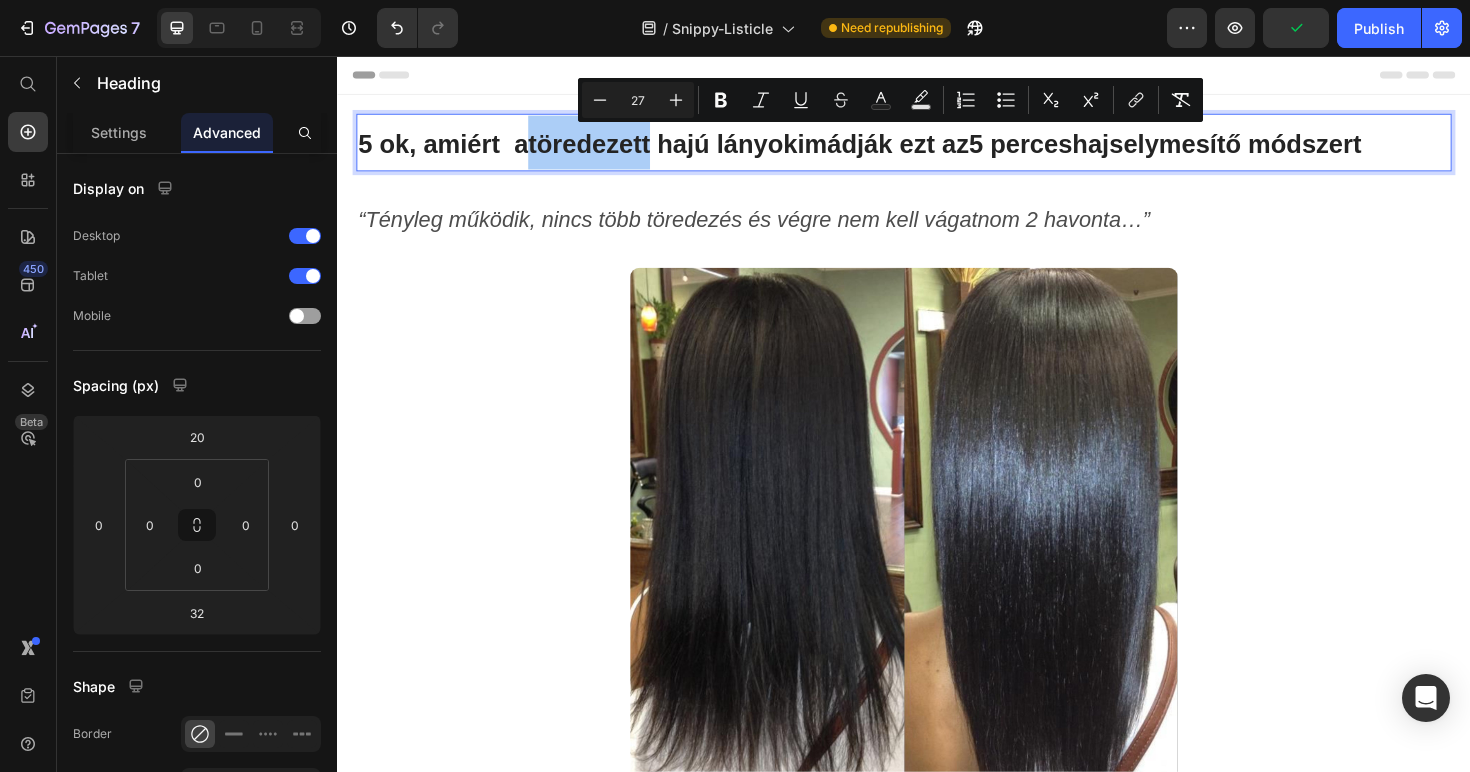 click on "27" at bounding box center (638, 100) 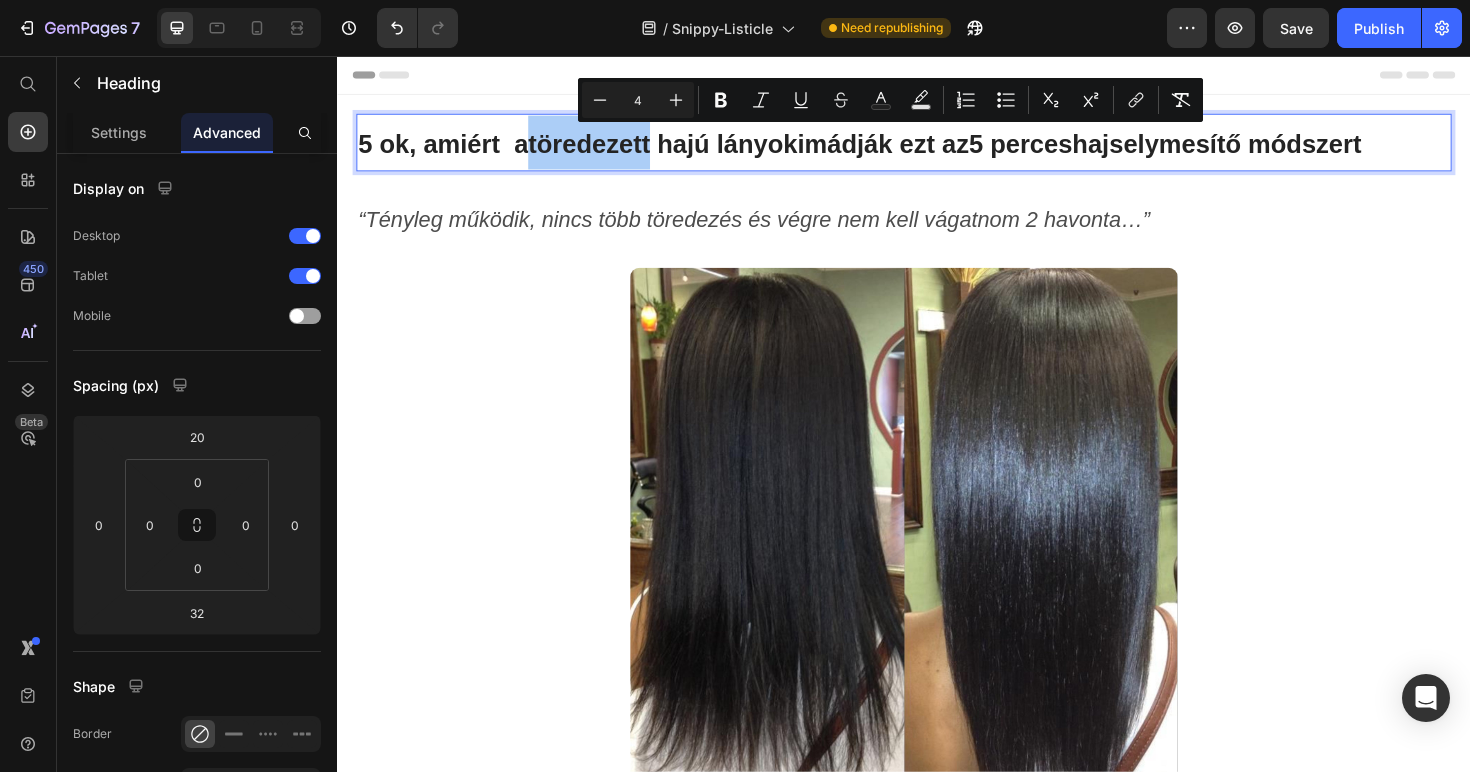 type on "4" 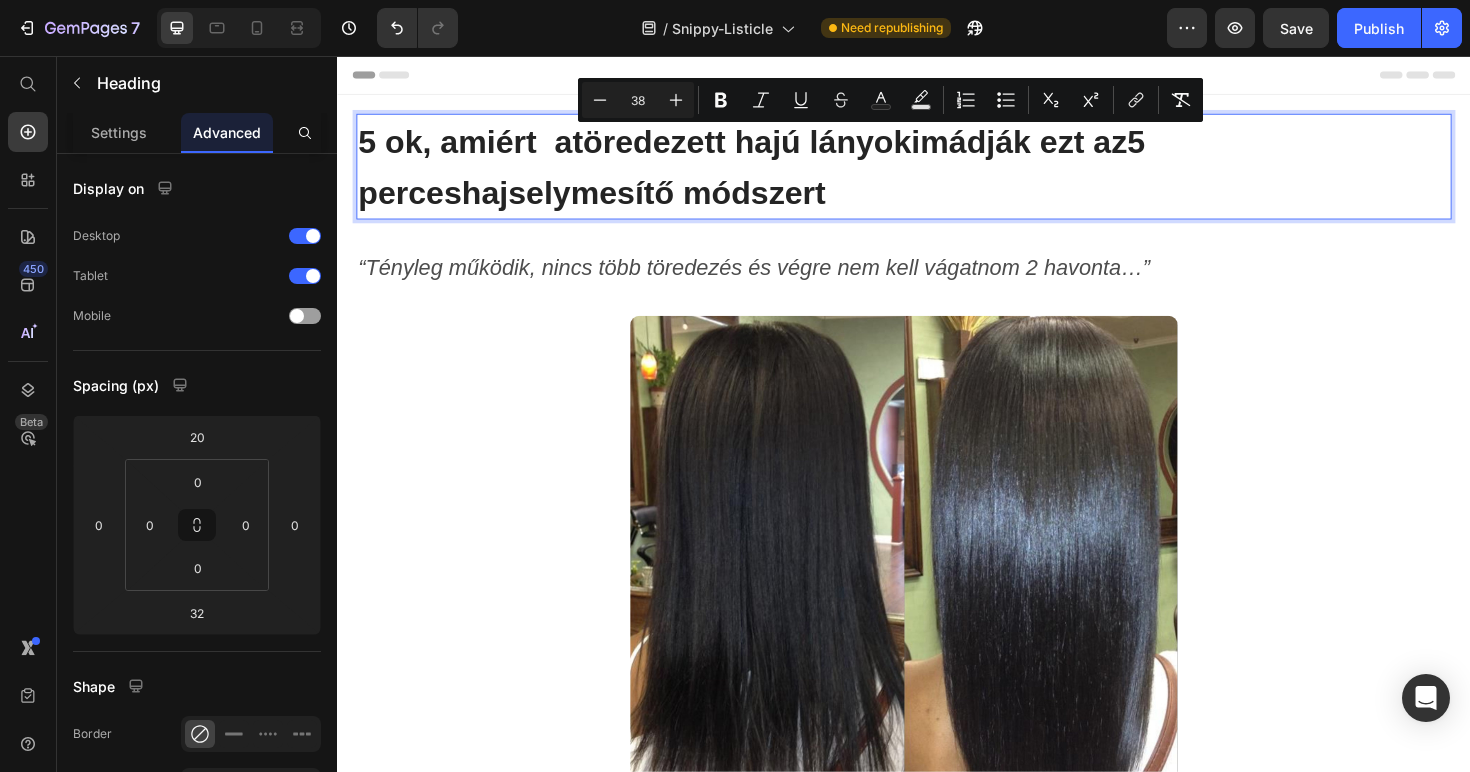 type on "38" 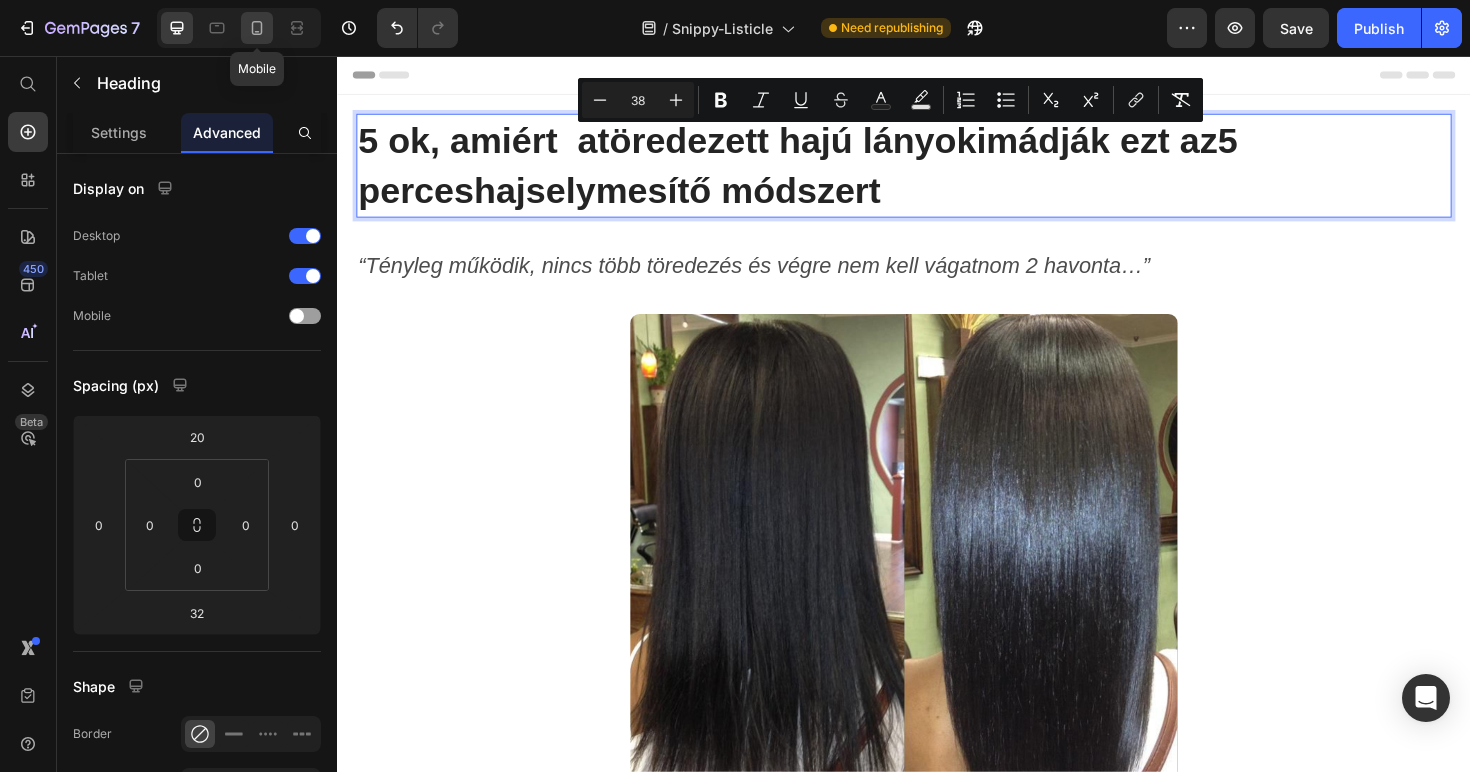 click 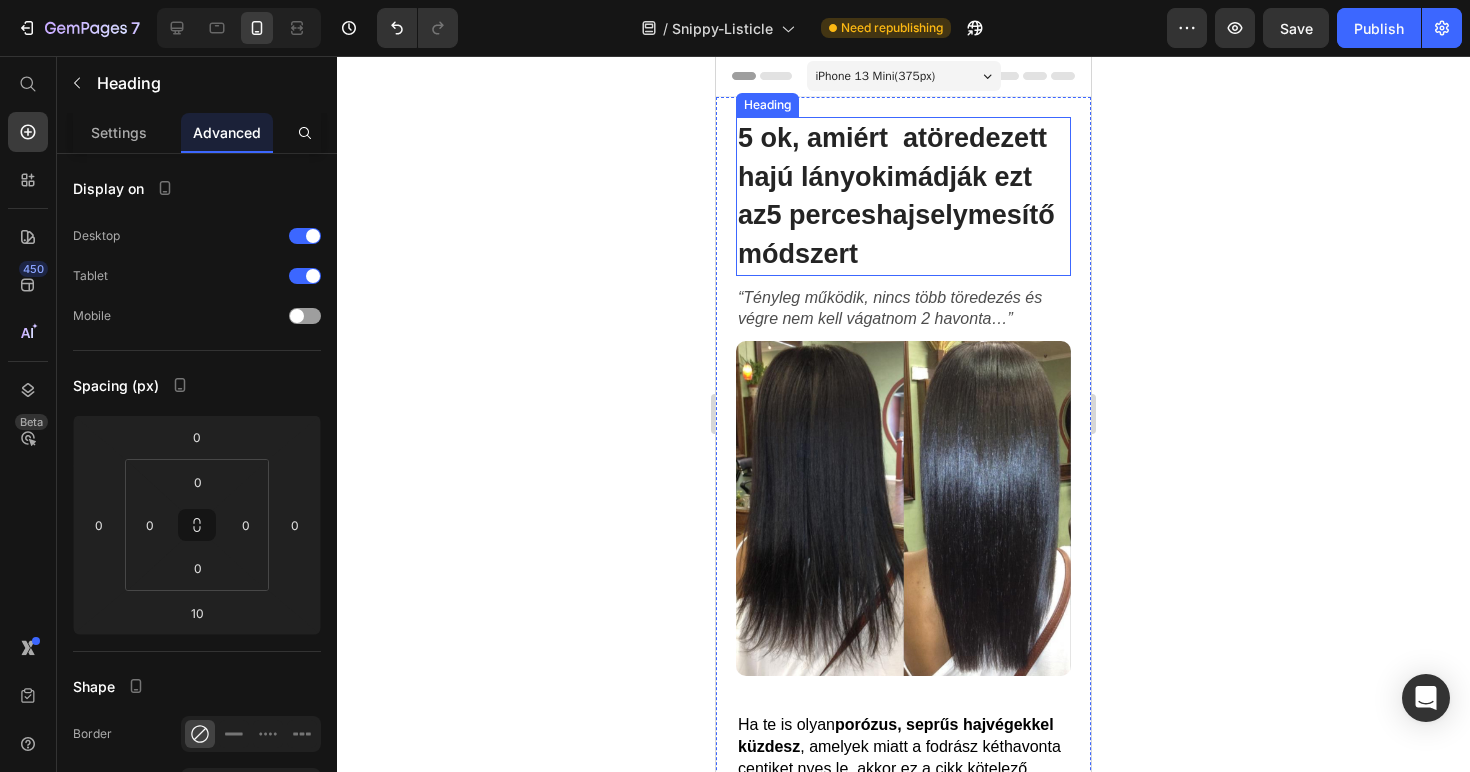click on "töredezett hajú lányok" at bounding box center [892, 157] 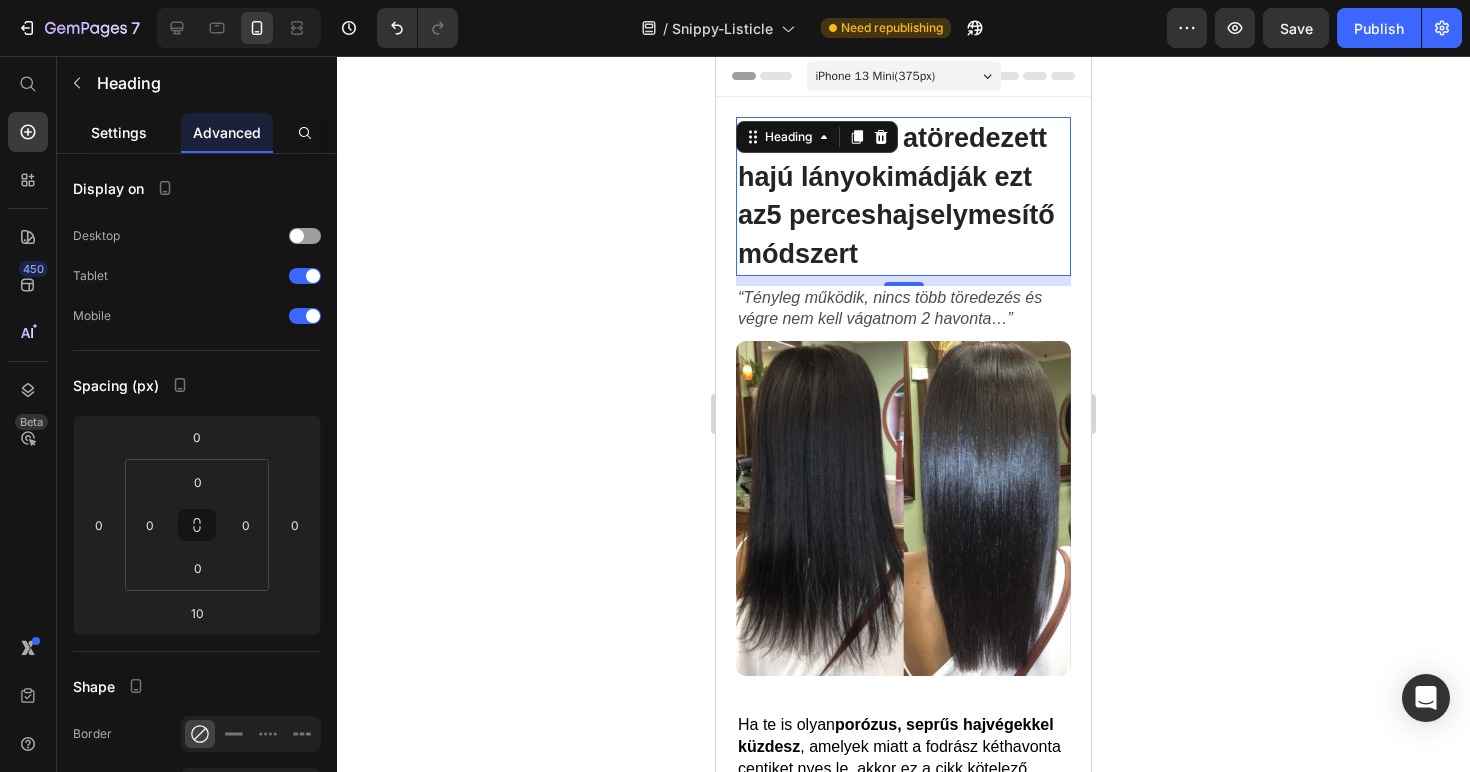 click on "Settings" 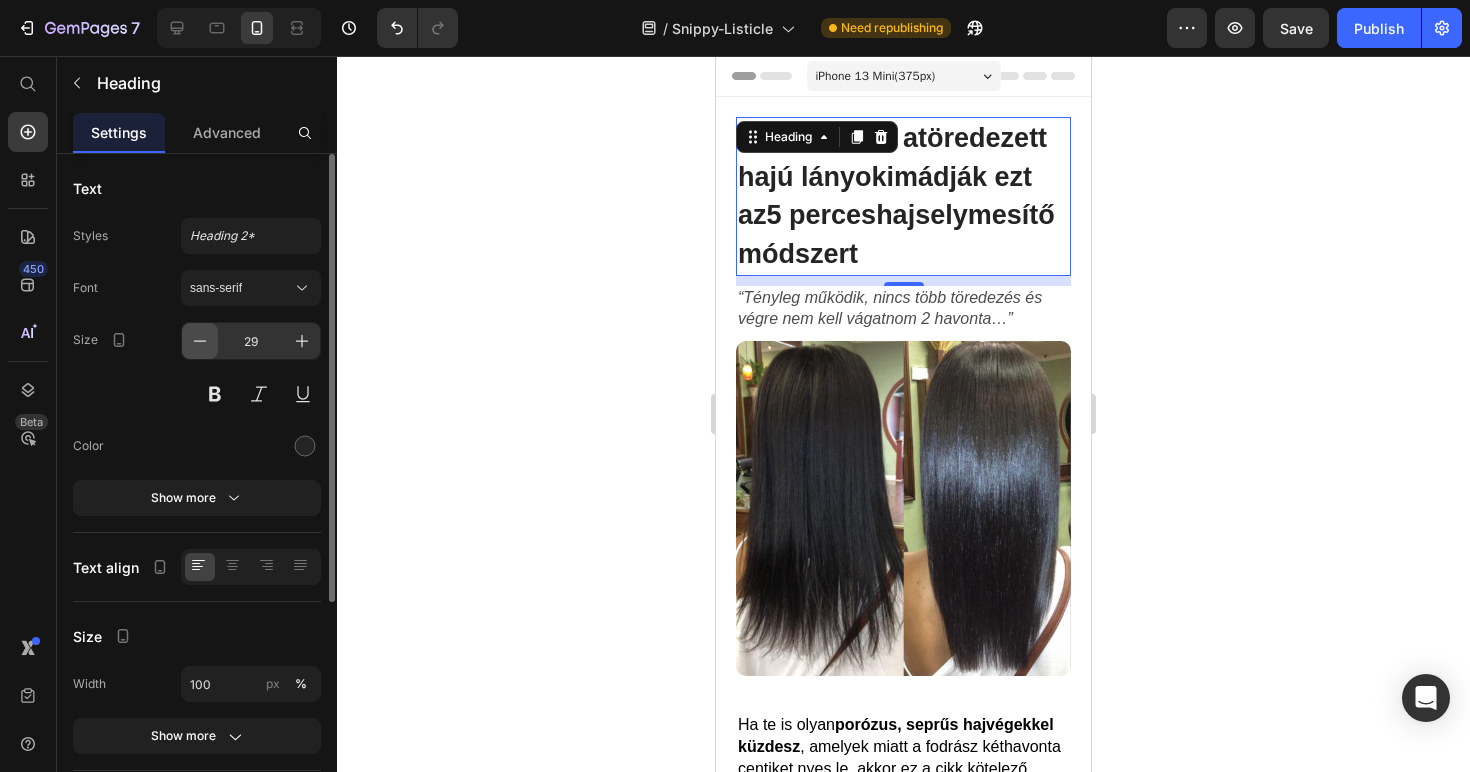 click 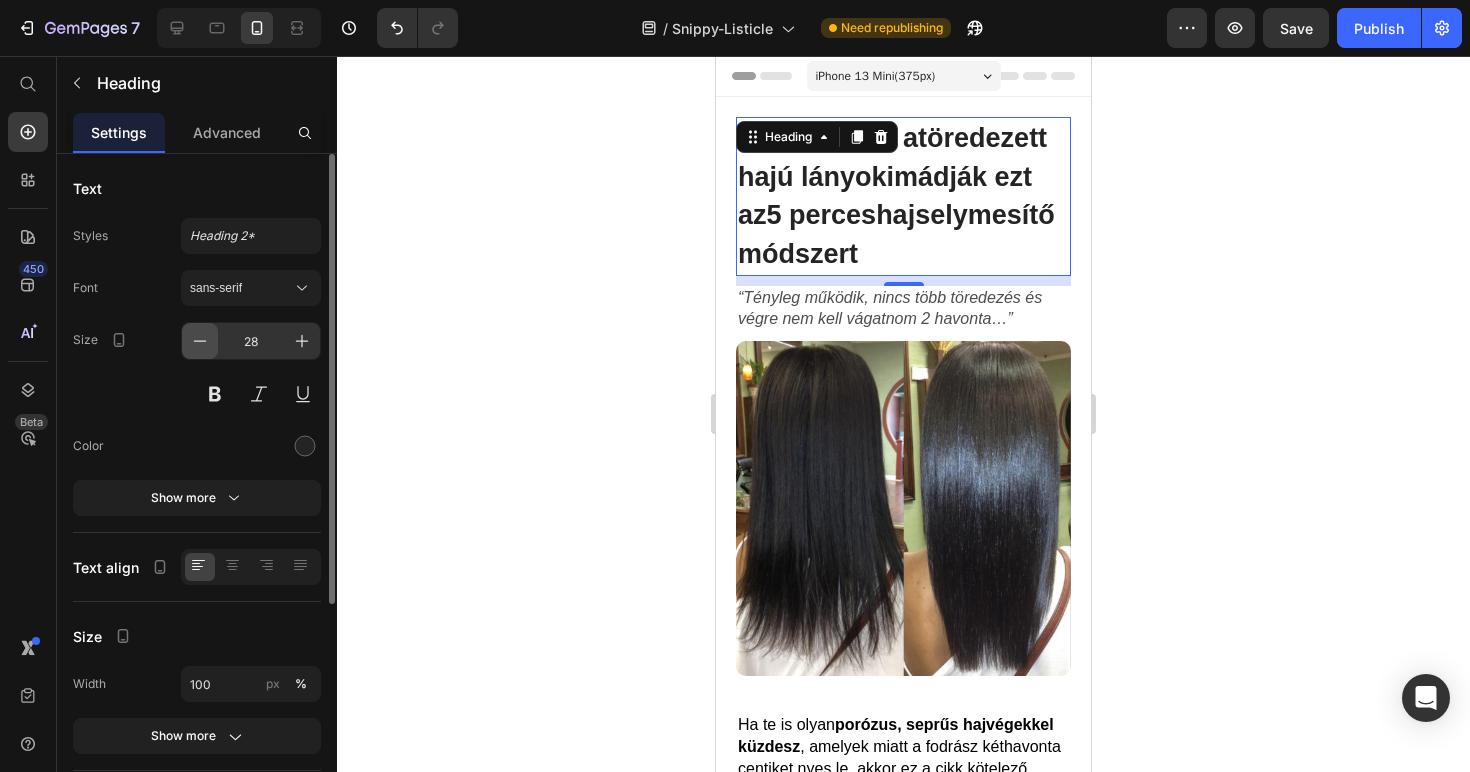click 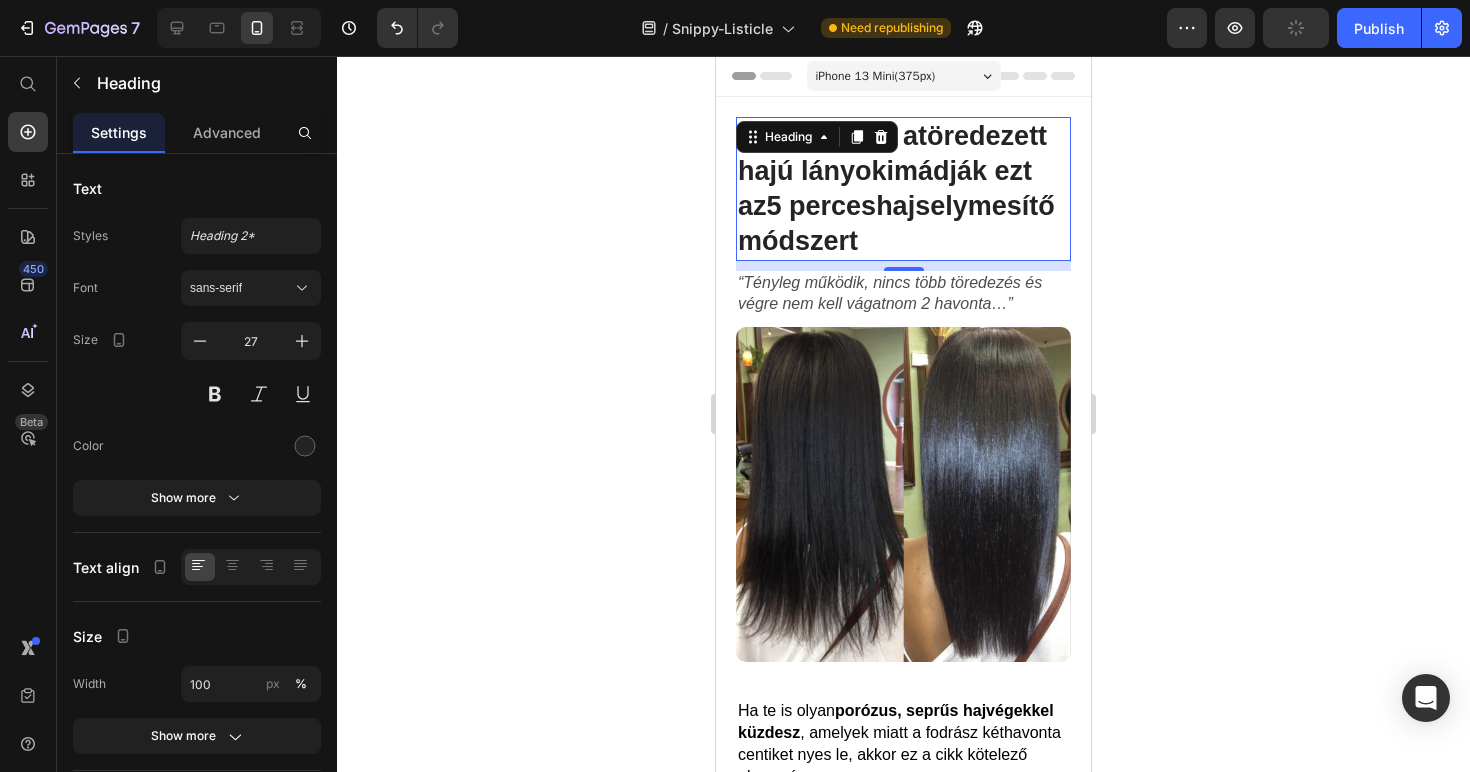click 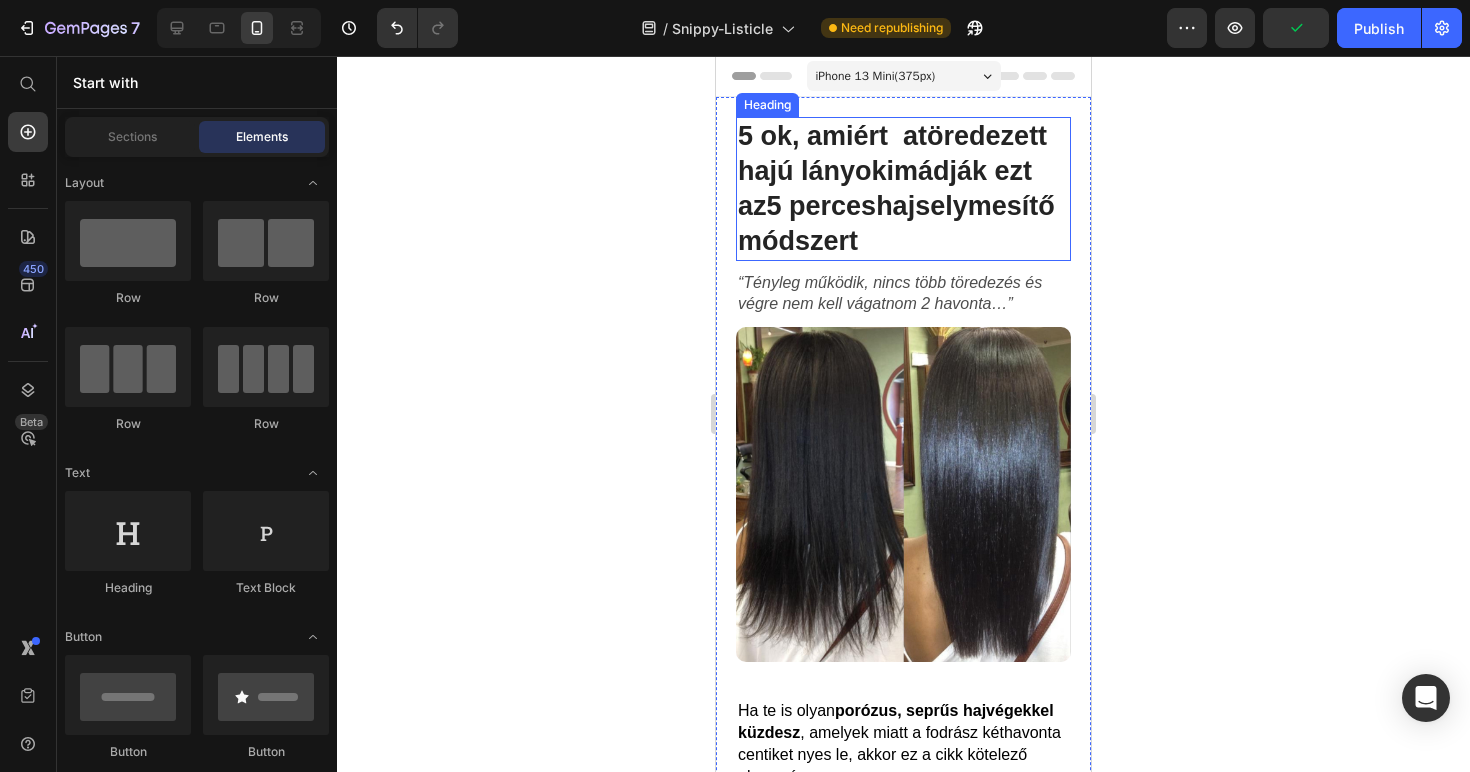 click on "⁠⁠⁠⁠⁠⁠⁠ 5 ok, amiért  a  töredezett hajú lányok  imádják ezt az  5 perces  hajselymesítő módszert" at bounding box center (903, 189) 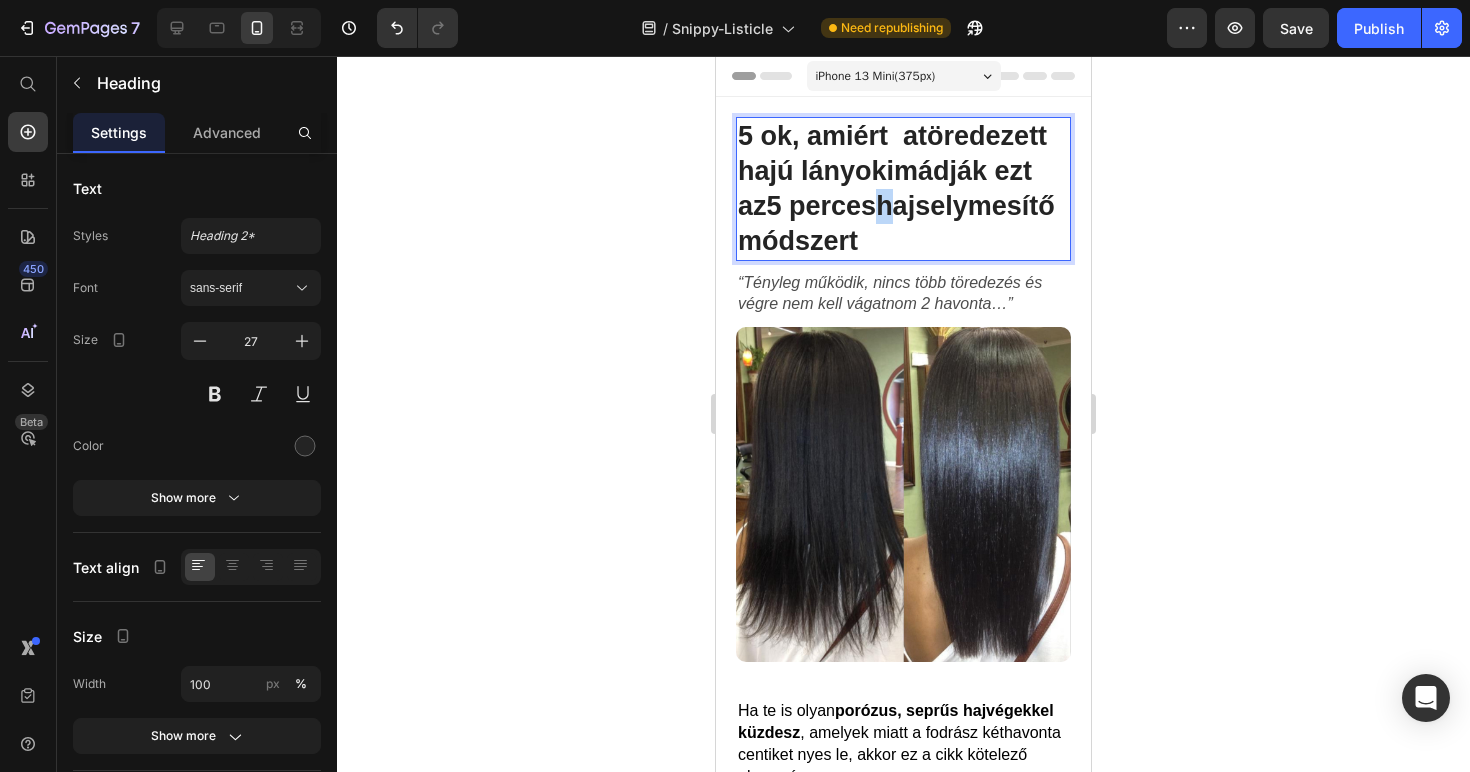 click on "5 ok, amiért  a  töredezett hajú lányok  imádják ezt az  5 perces  hajselymesítő módszert" at bounding box center [903, 189] 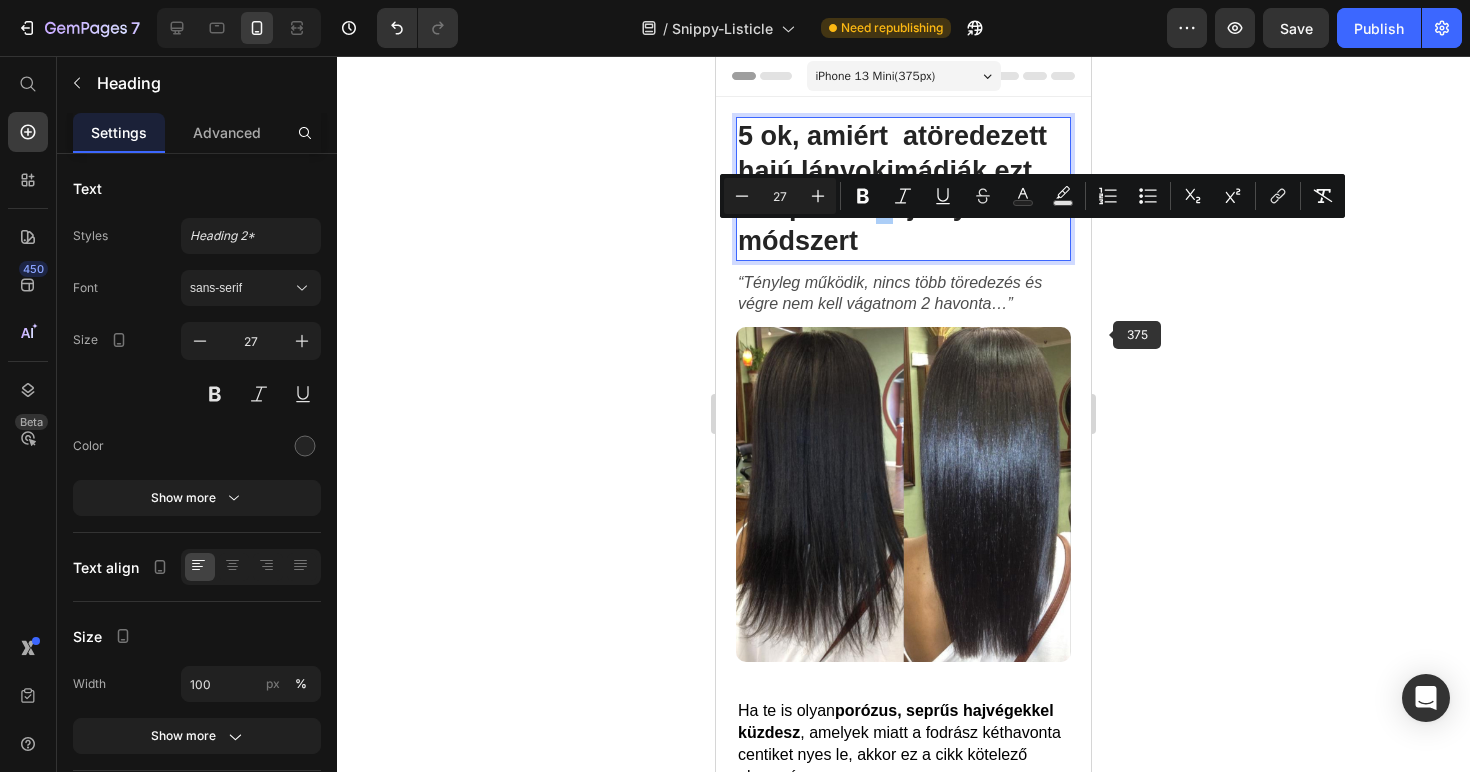 click 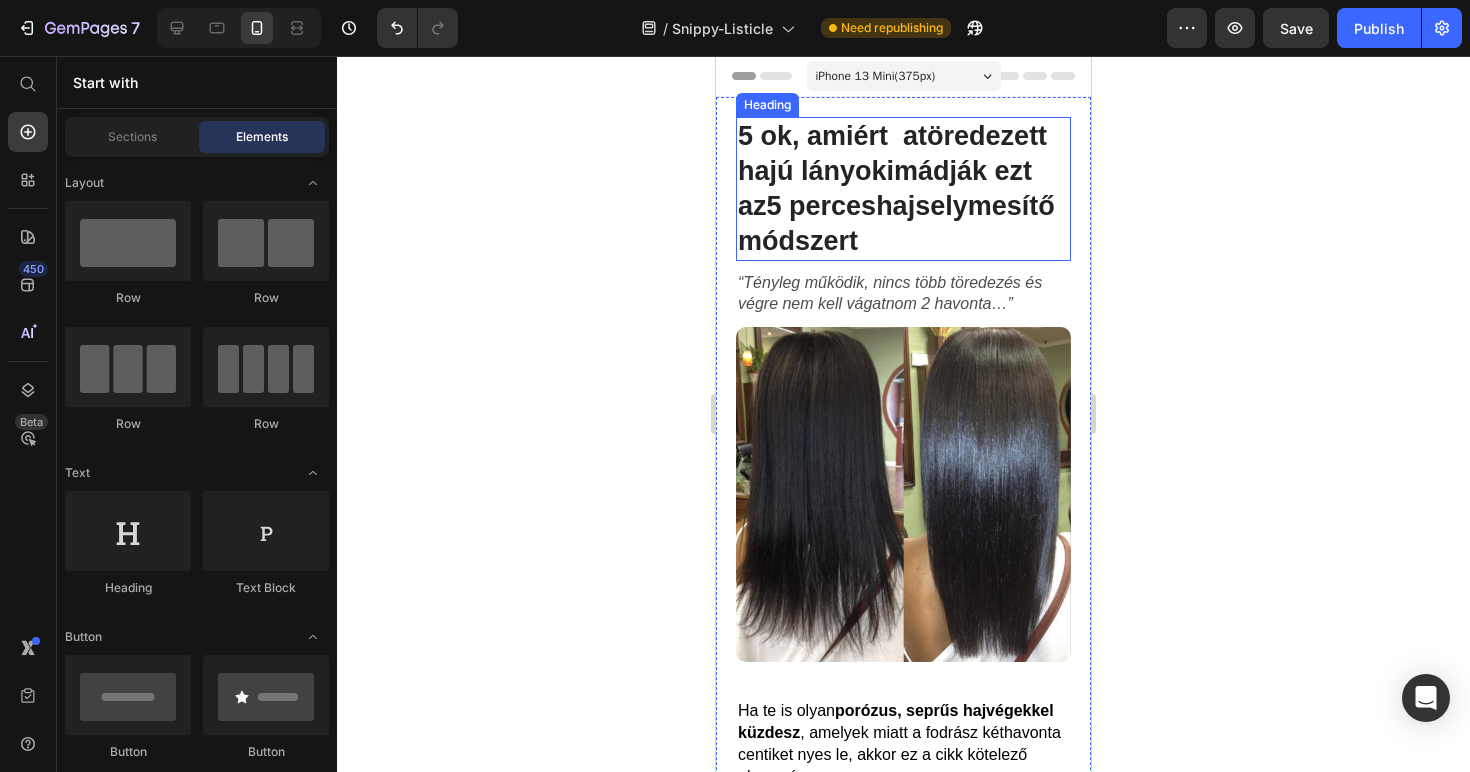 click on "töredezett hajú lányok" at bounding box center [892, 153] 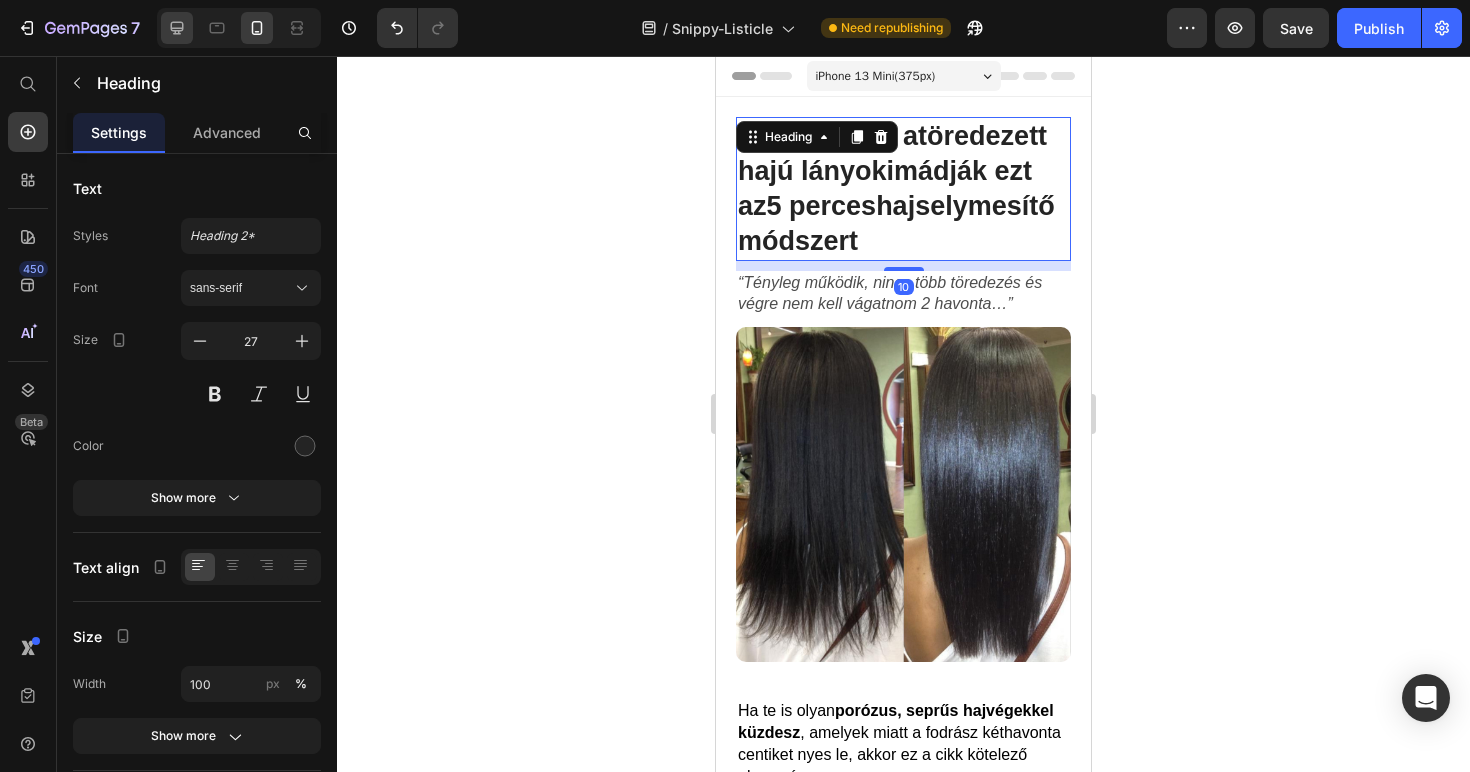 click 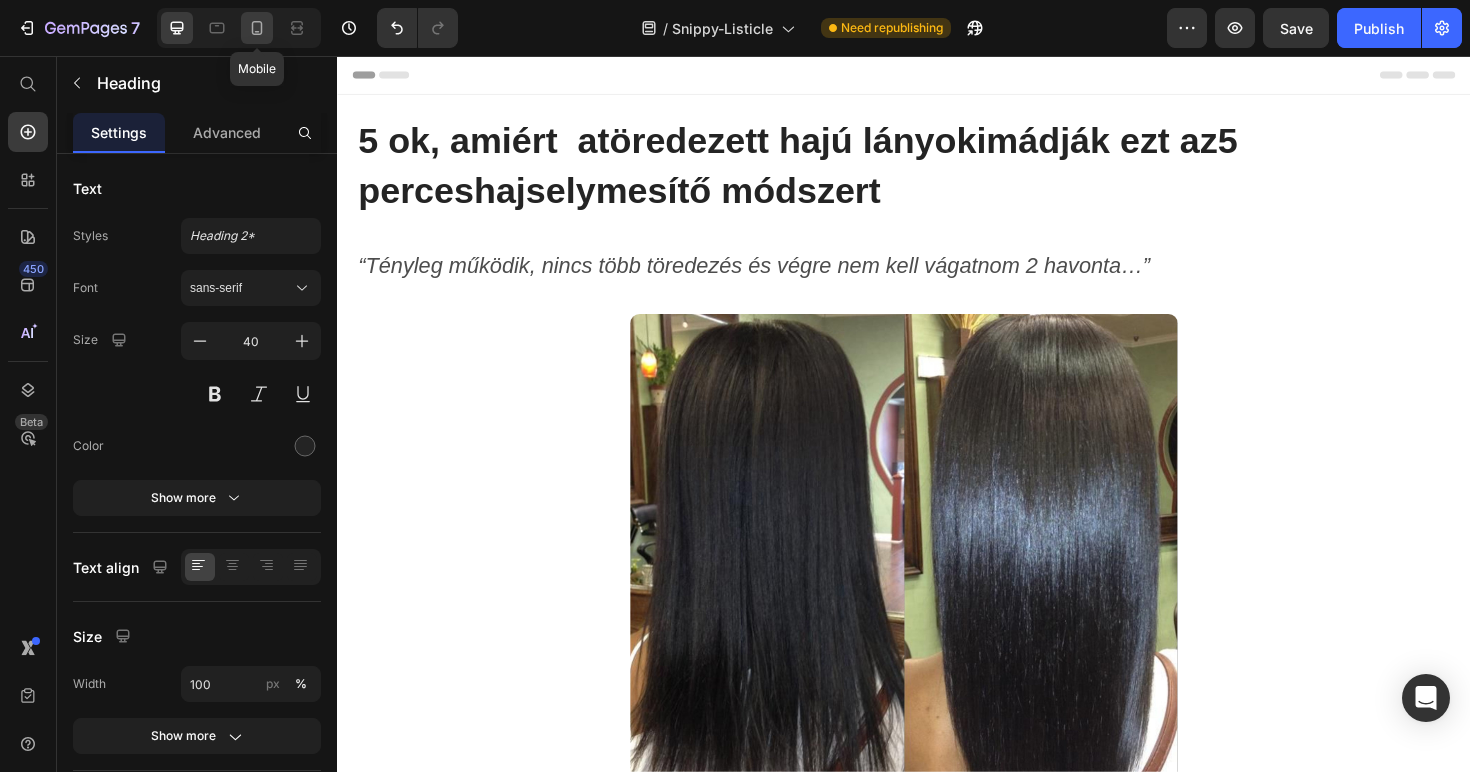 click 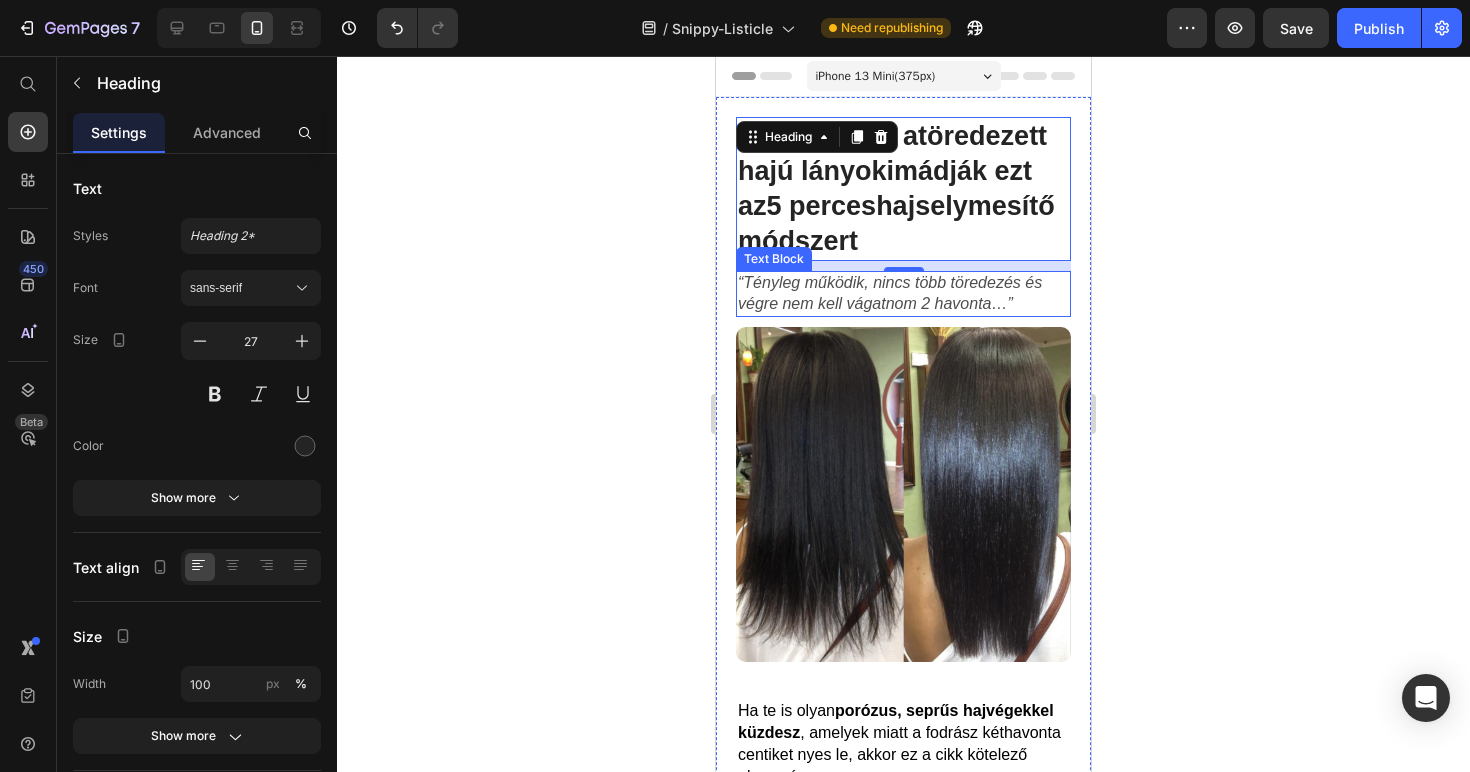 click on "⁠⁠⁠⁠⁠⁠⁠ 5 ok, amiért  a  töredezett hajú lányok  imádják ezt az  5 perces  hajselymesítő módszert" at bounding box center (903, 189) 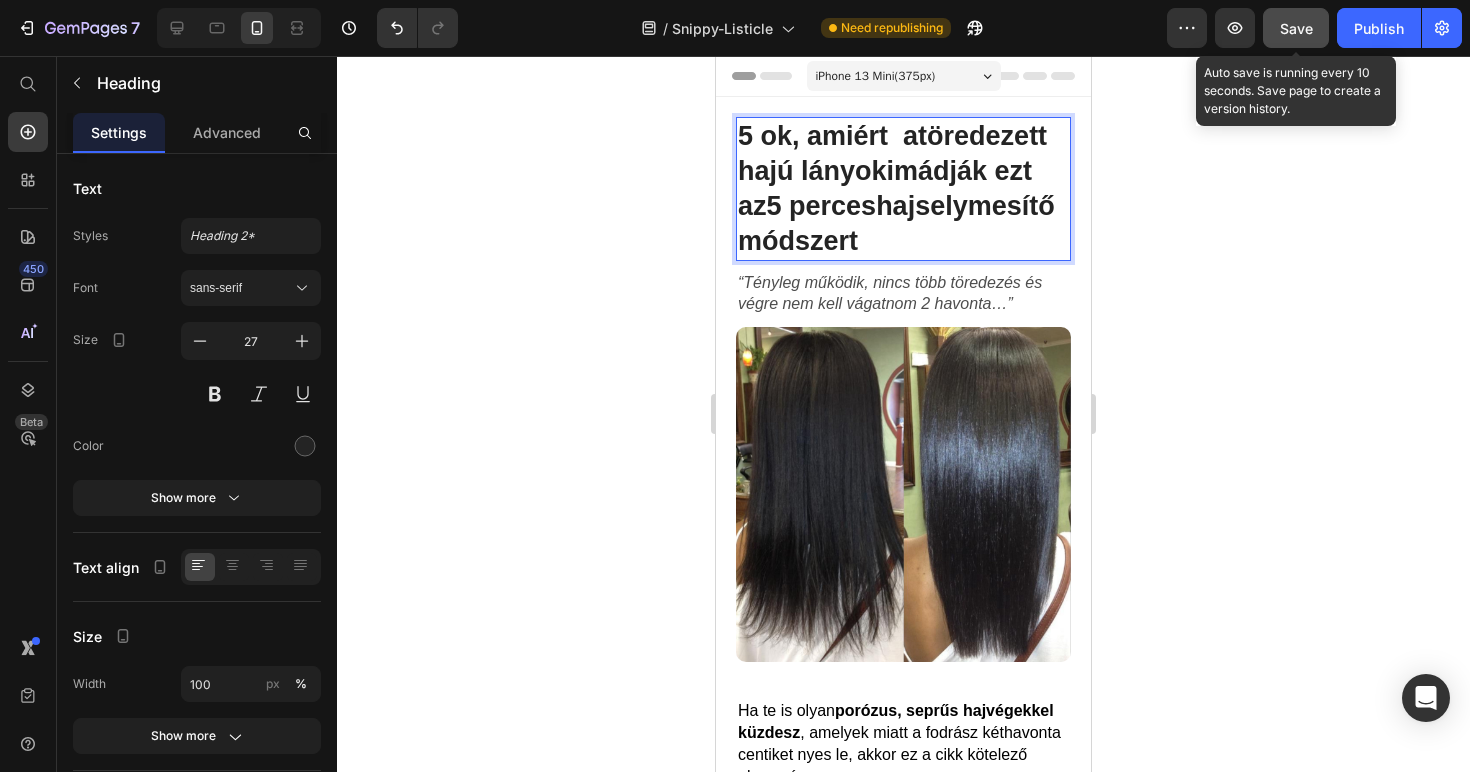 click on "Save" at bounding box center (1296, 28) 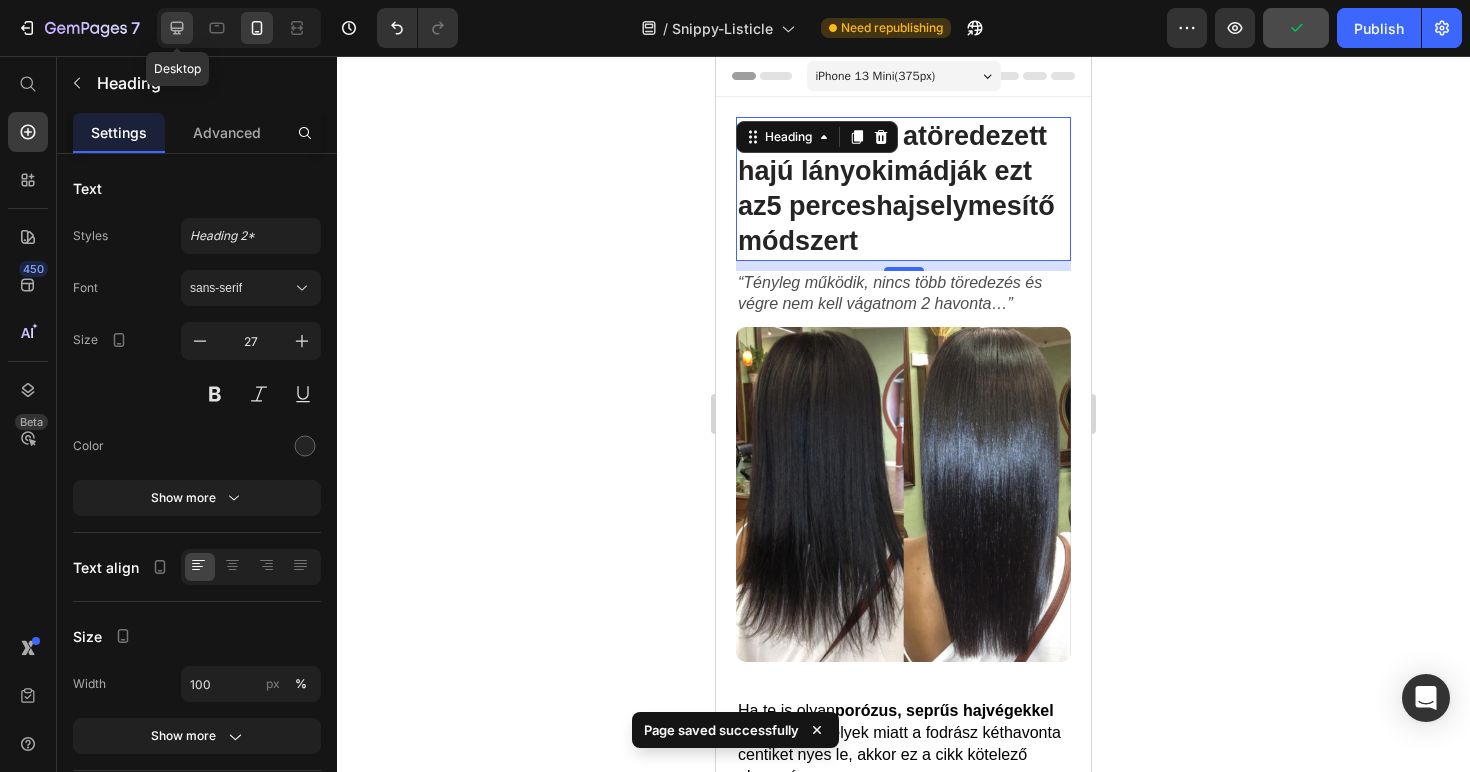 click 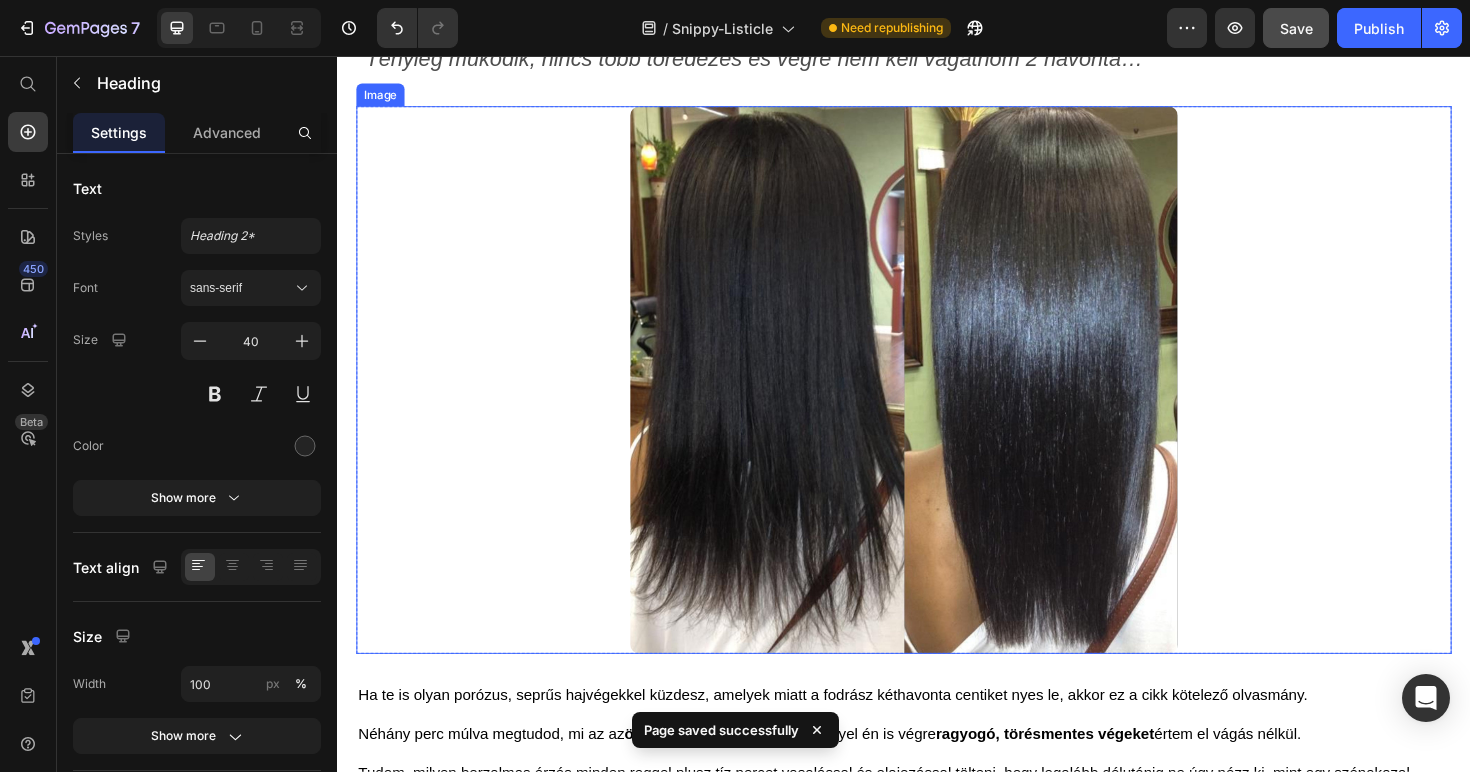 scroll, scrollTop: 0, scrollLeft: 0, axis: both 